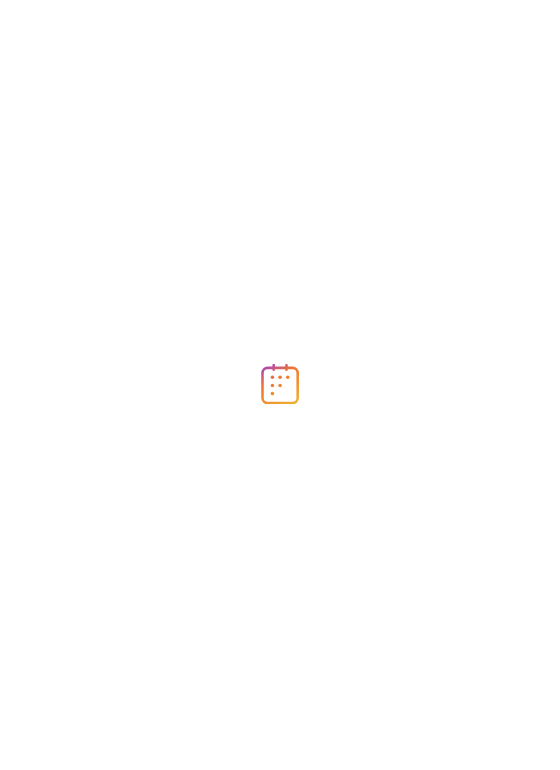 scroll, scrollTop: 0, scrollLeft: 0, axis: both 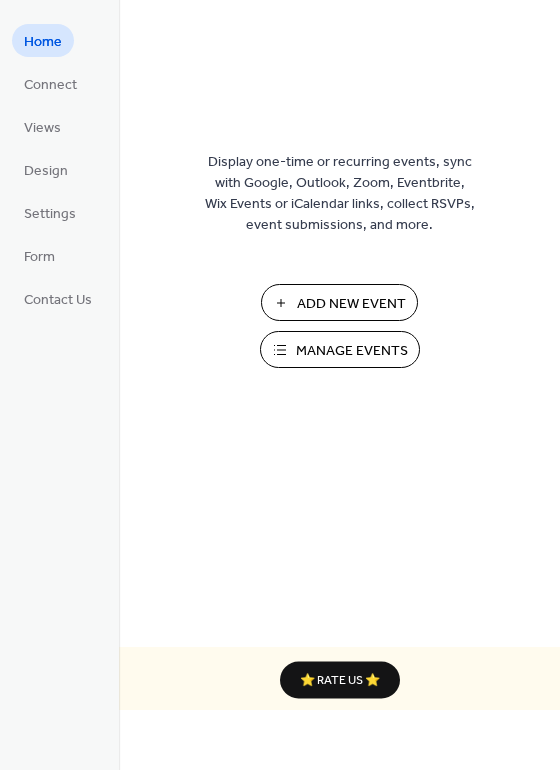 click on "Manage Events" at bounding box center [352, 351] 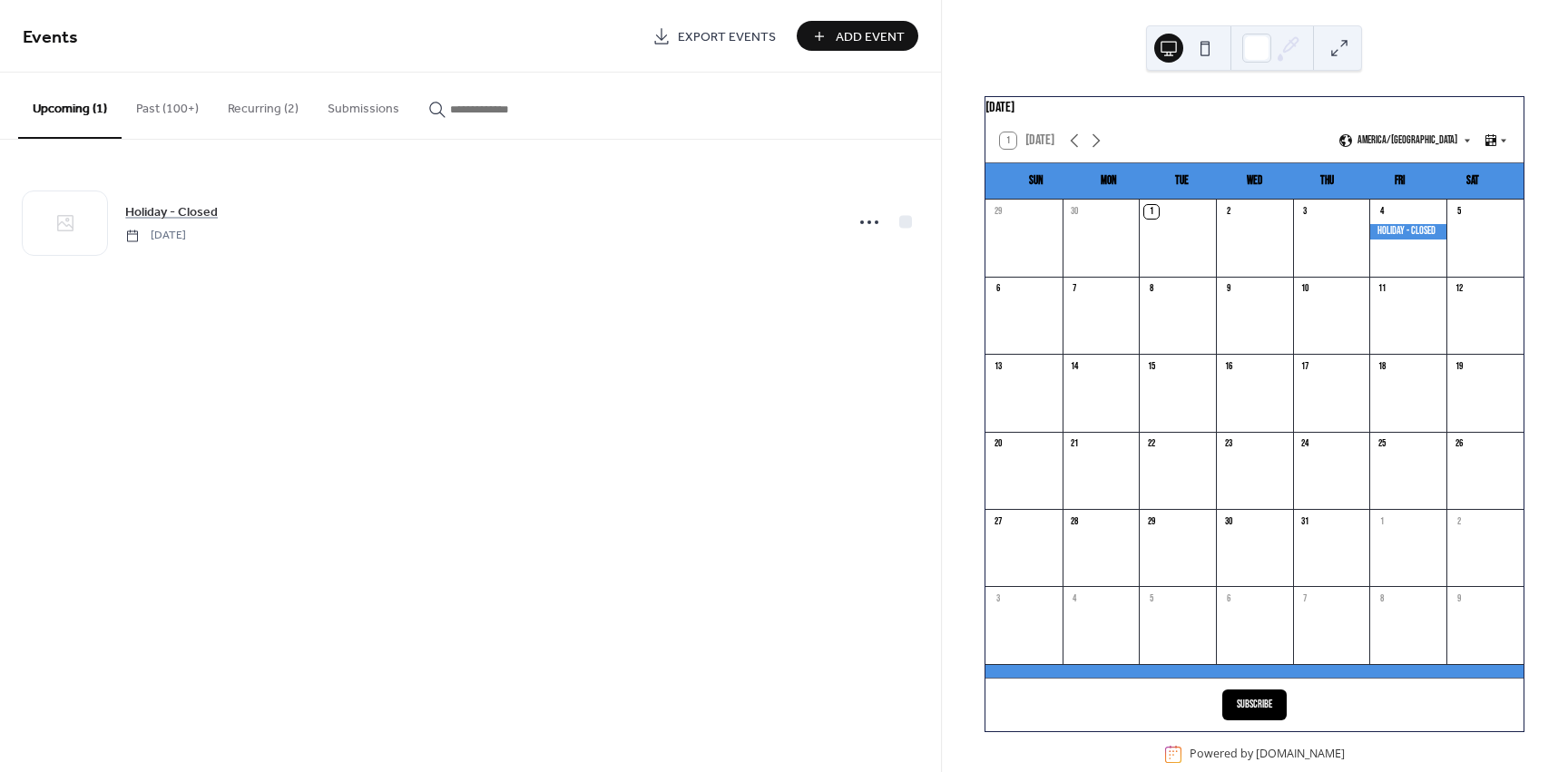 scroll, scrollTop: 0, scrollLeft: 0, axis: both 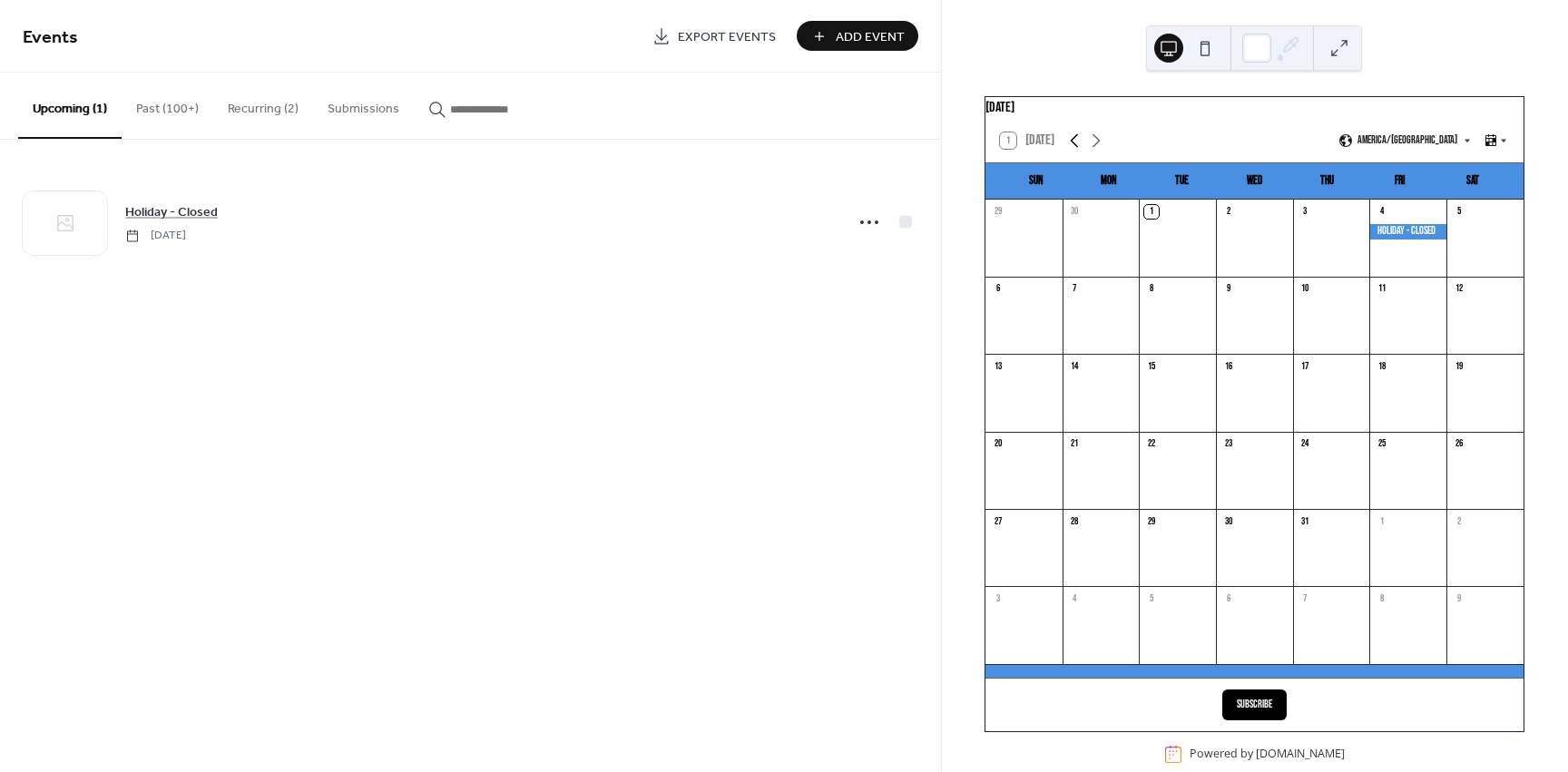 click 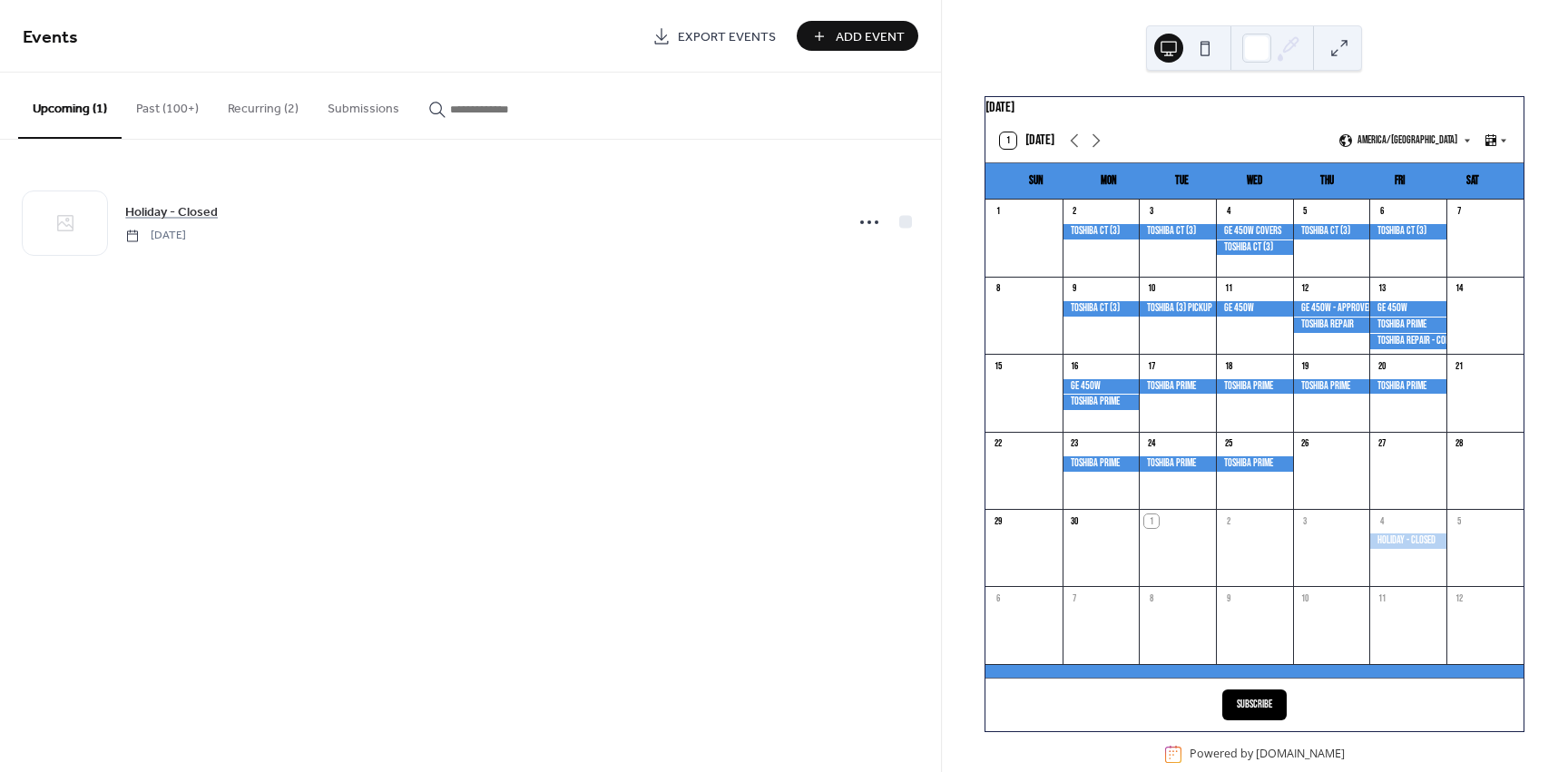 click at bounding box center (1254, 464) 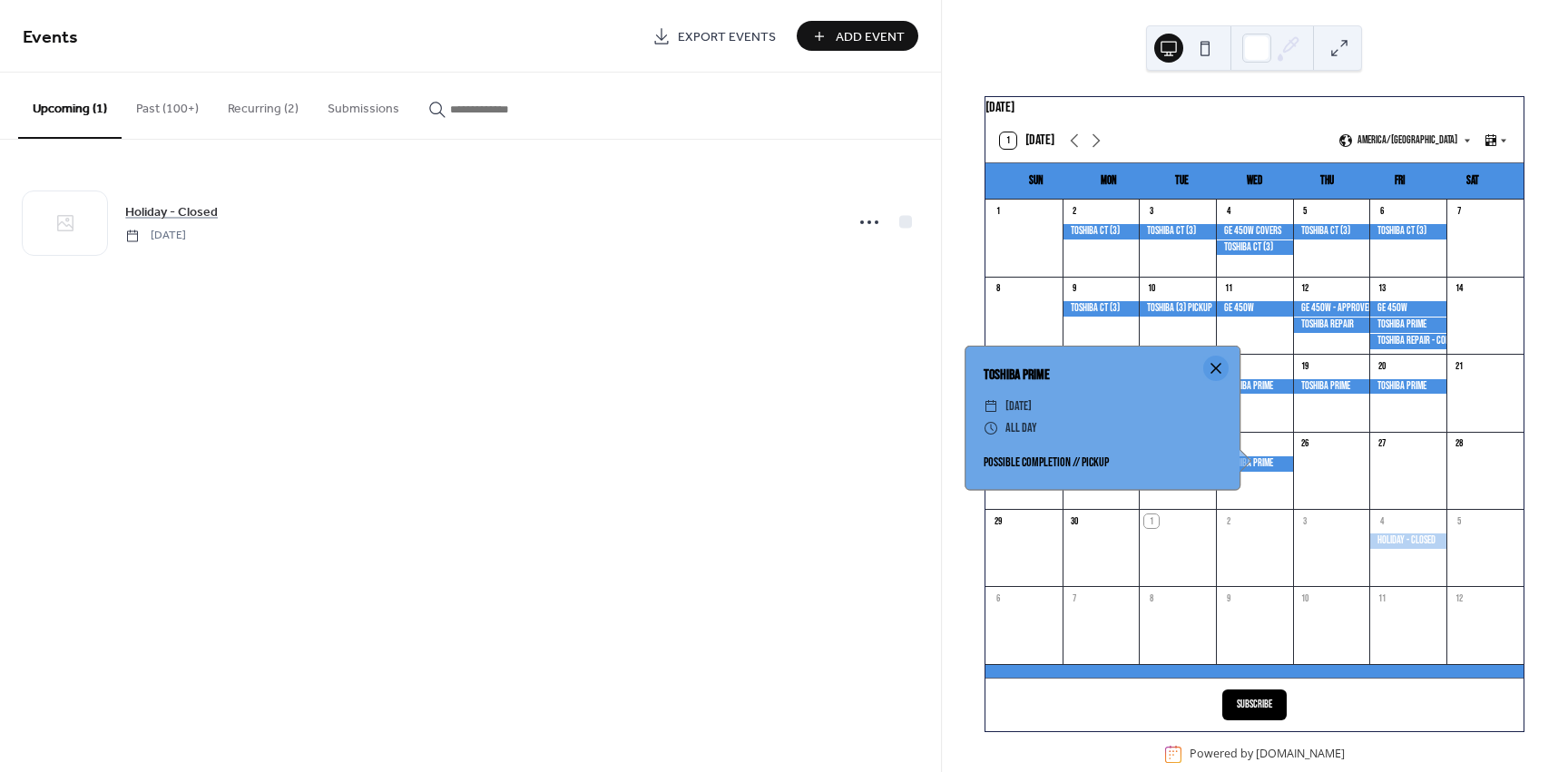 click at bounding box center [1216, 368] 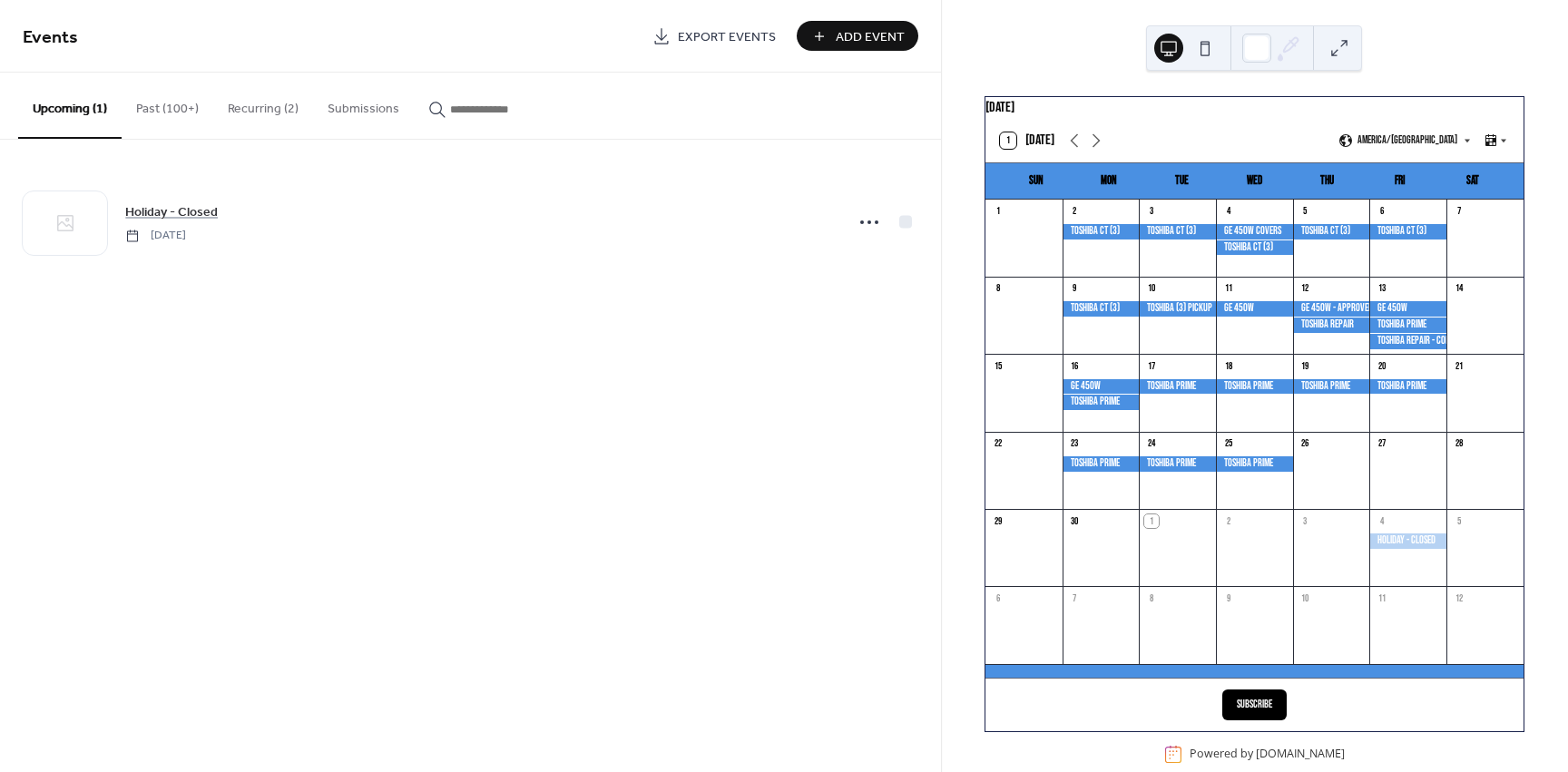 click on "Past  (100+)" at bounding box center (167, 104) 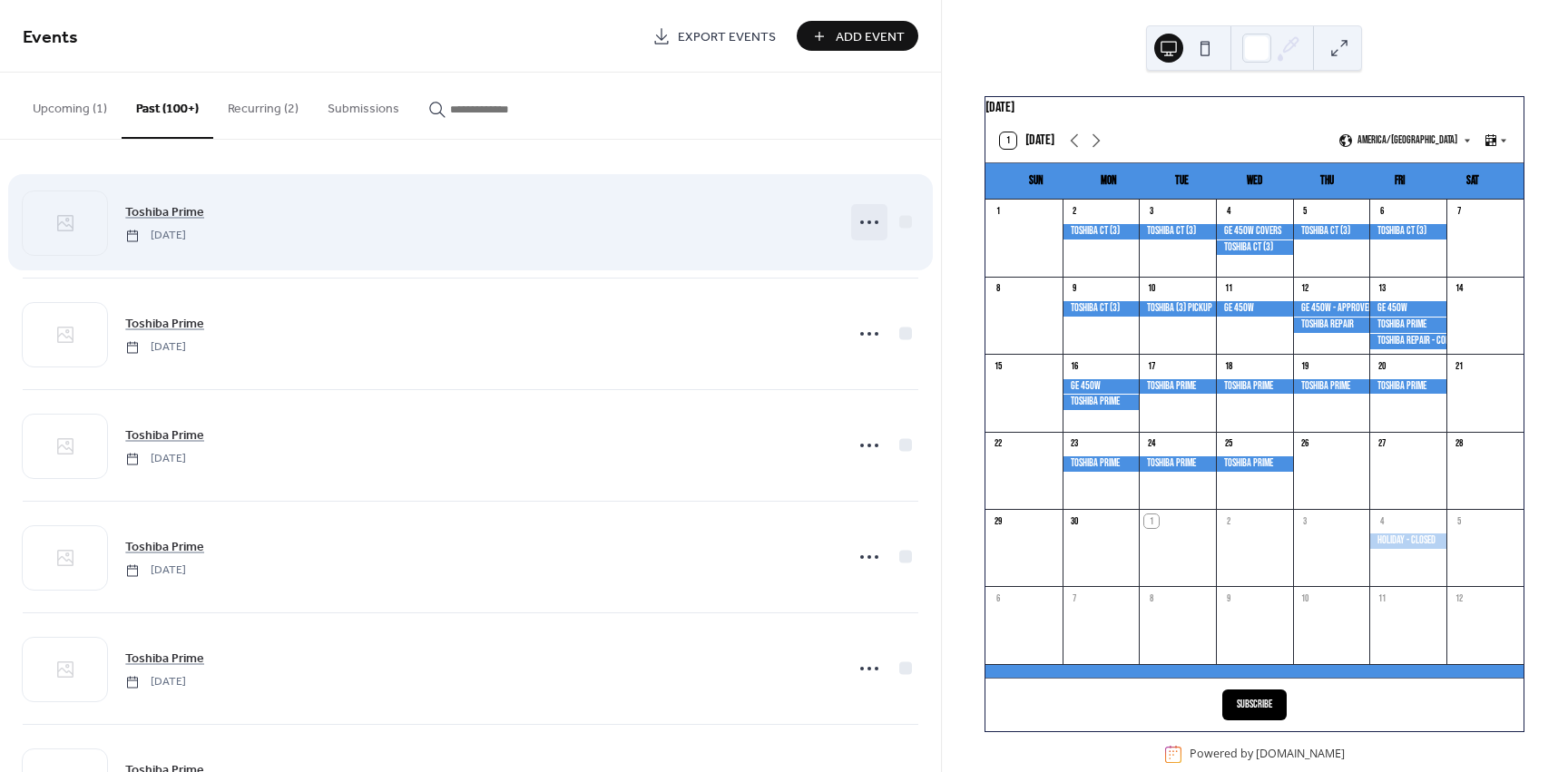 click 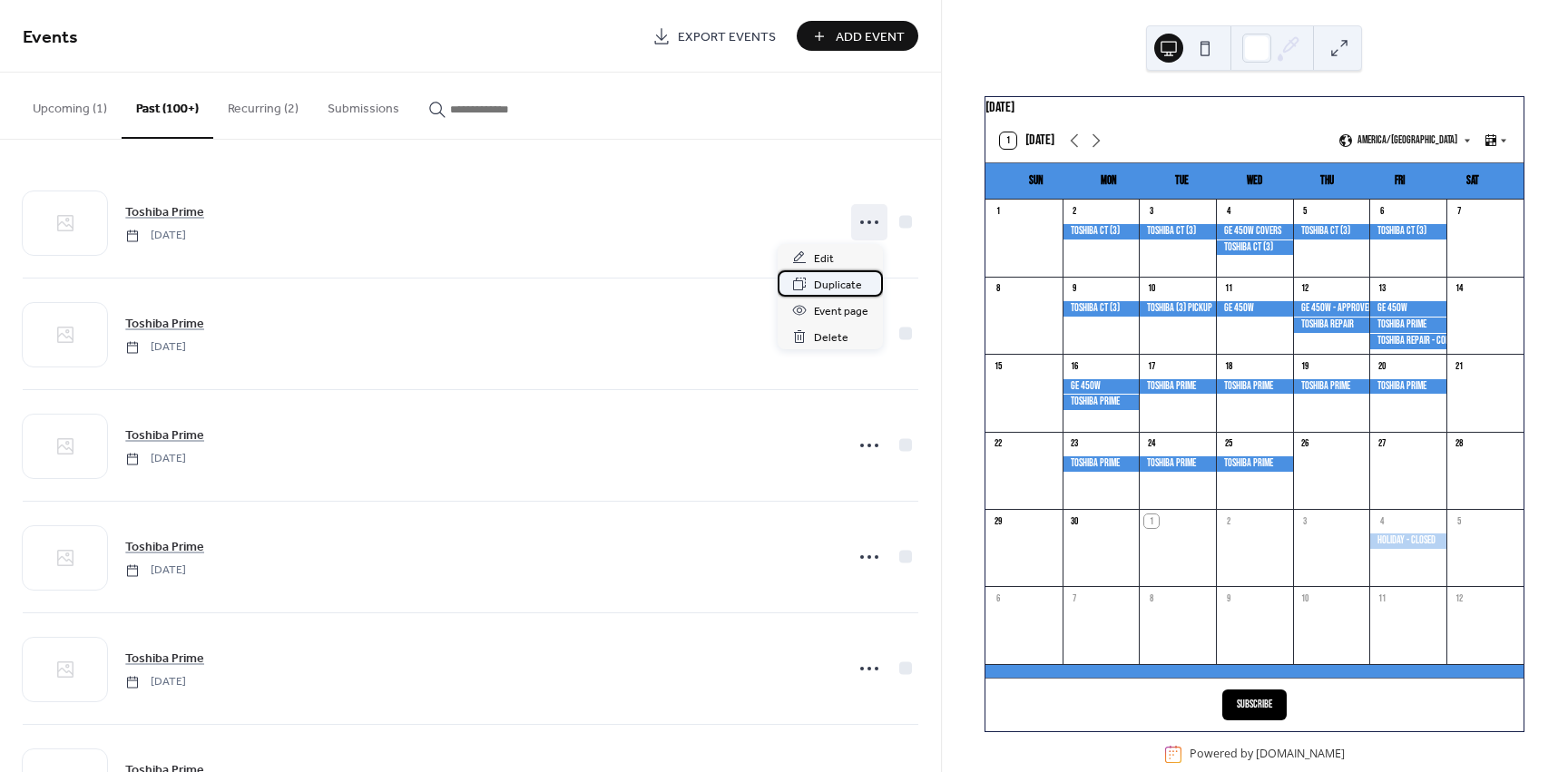 click on "Duplicate" at bounding box center (838, 285) 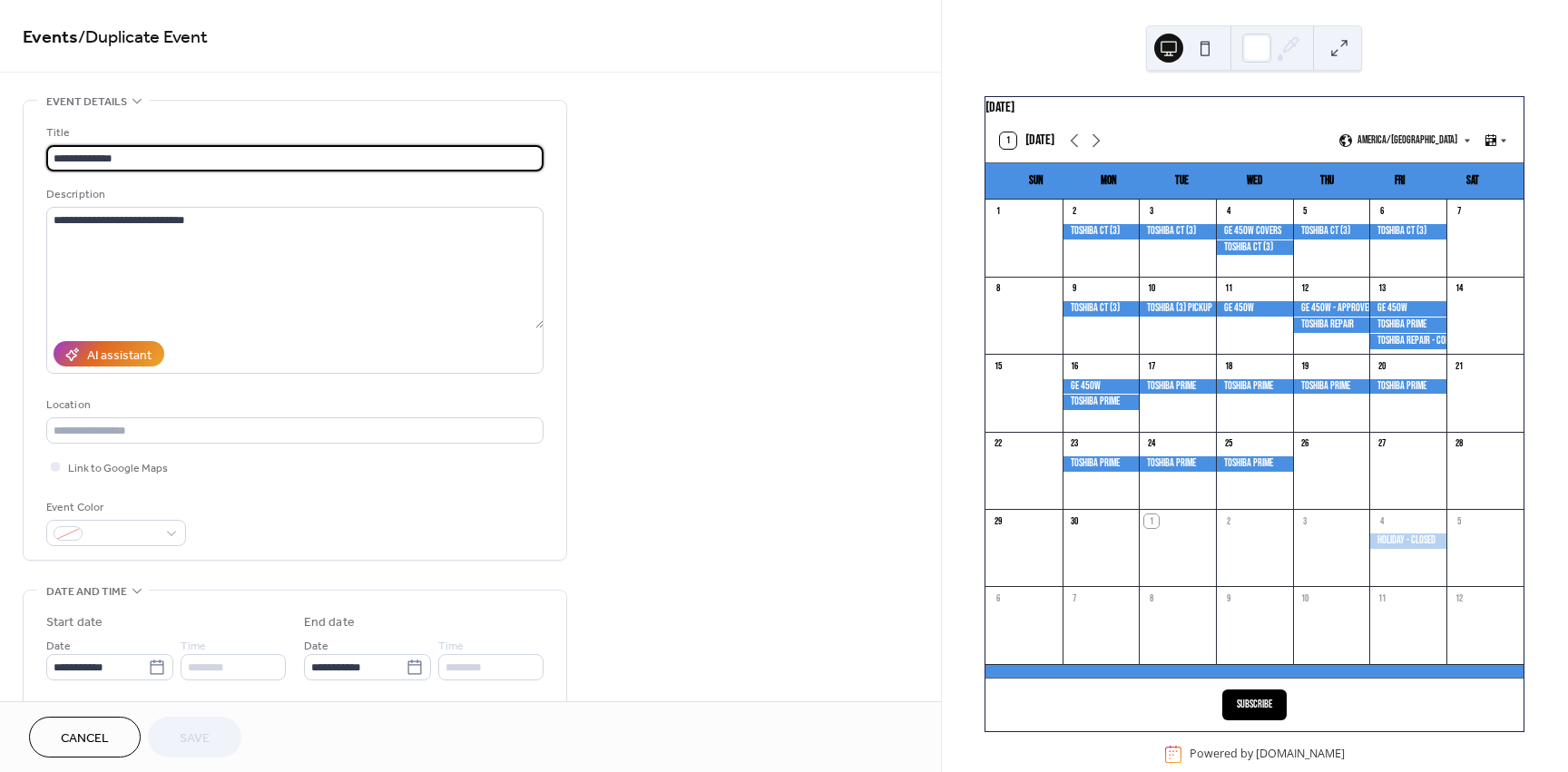 click on "**********" at bounding box center (295, 158) 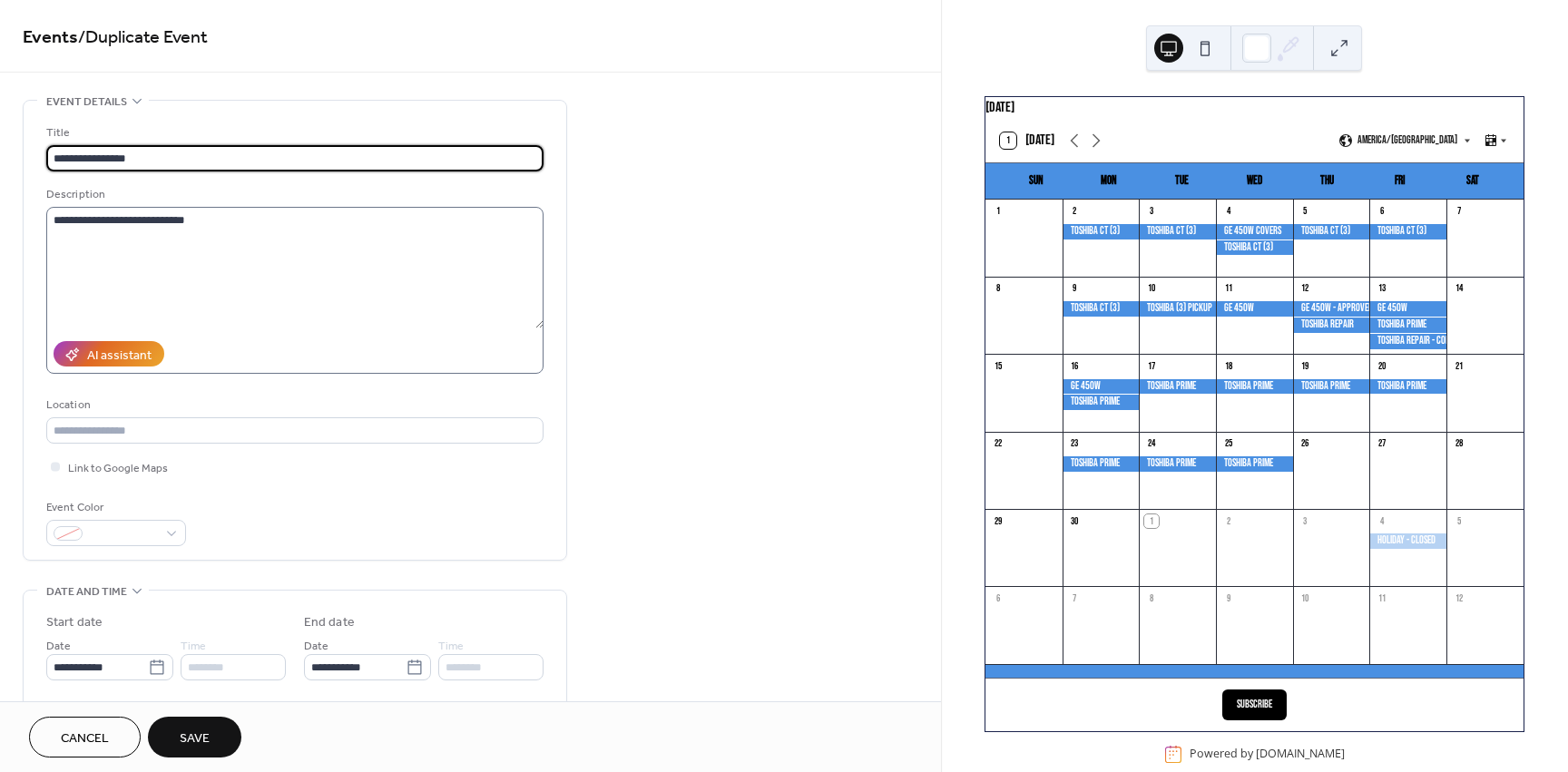 type on "**********" 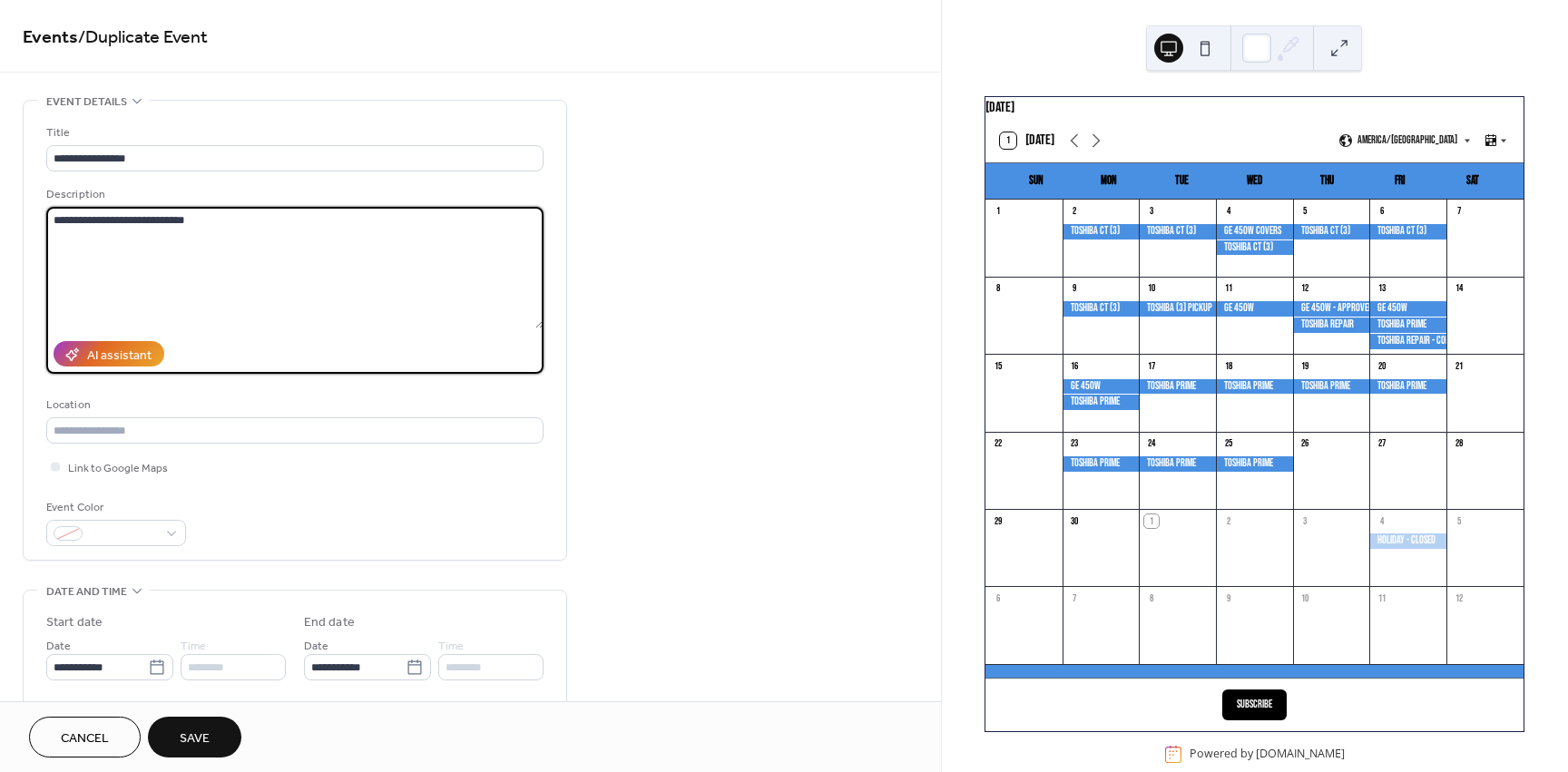 drag, startPoint x: 222, startPoint y: 216, endPoint x: -23, endPoint y: 220, distance: 245.03265 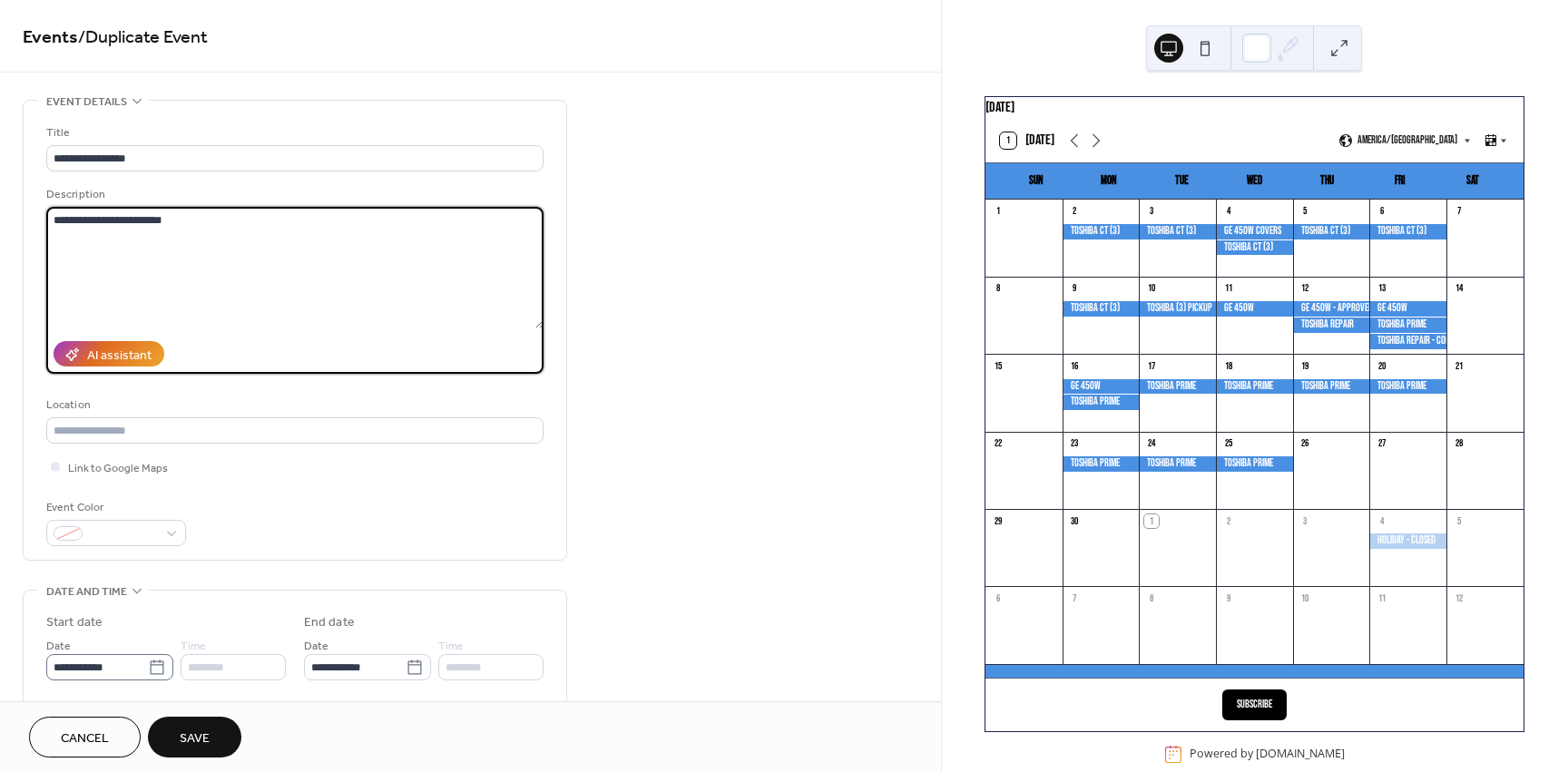 scroll, scrollTop: 30, scrollLeft: 0, axis: vertical 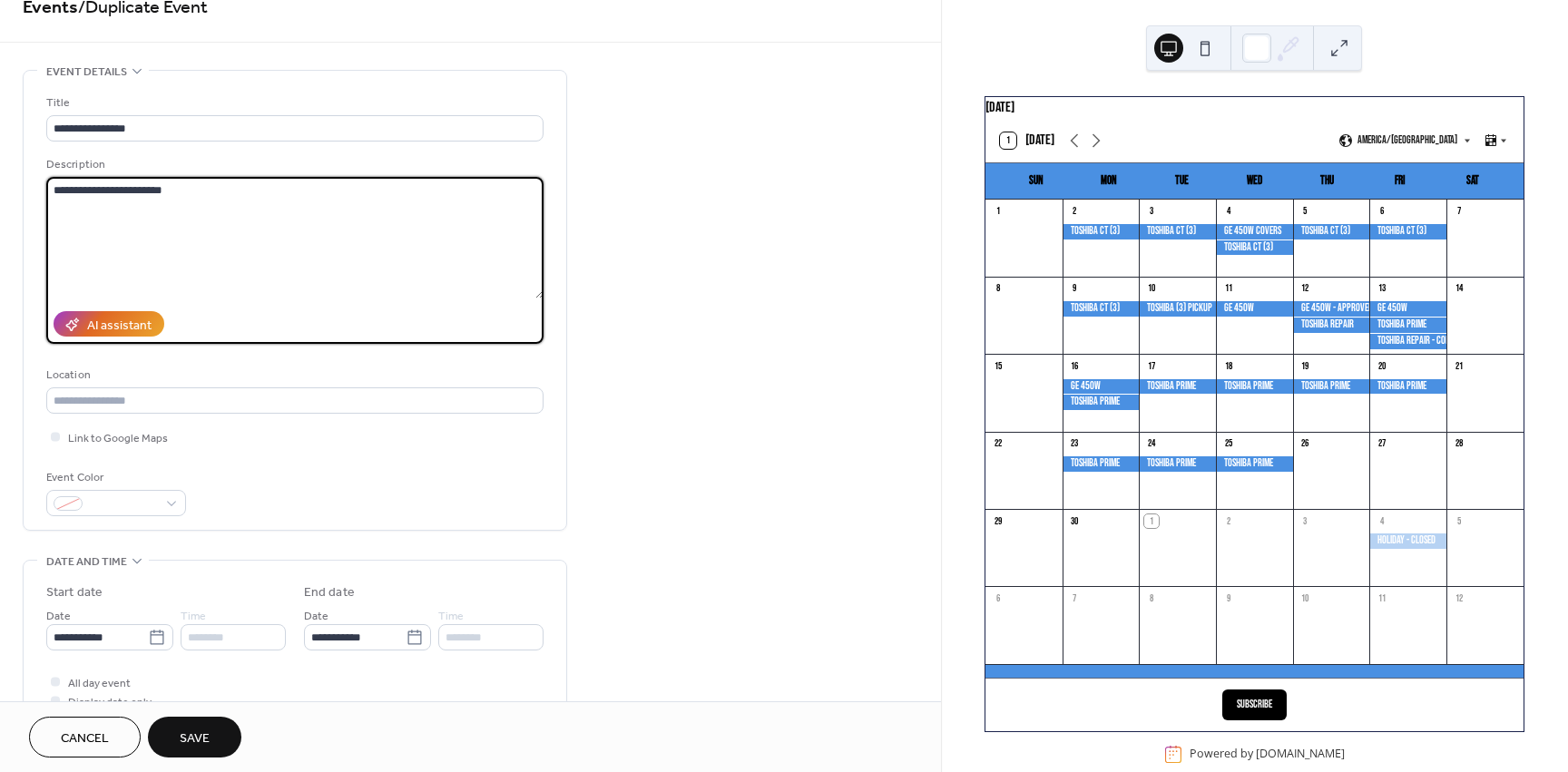 type on "**********" 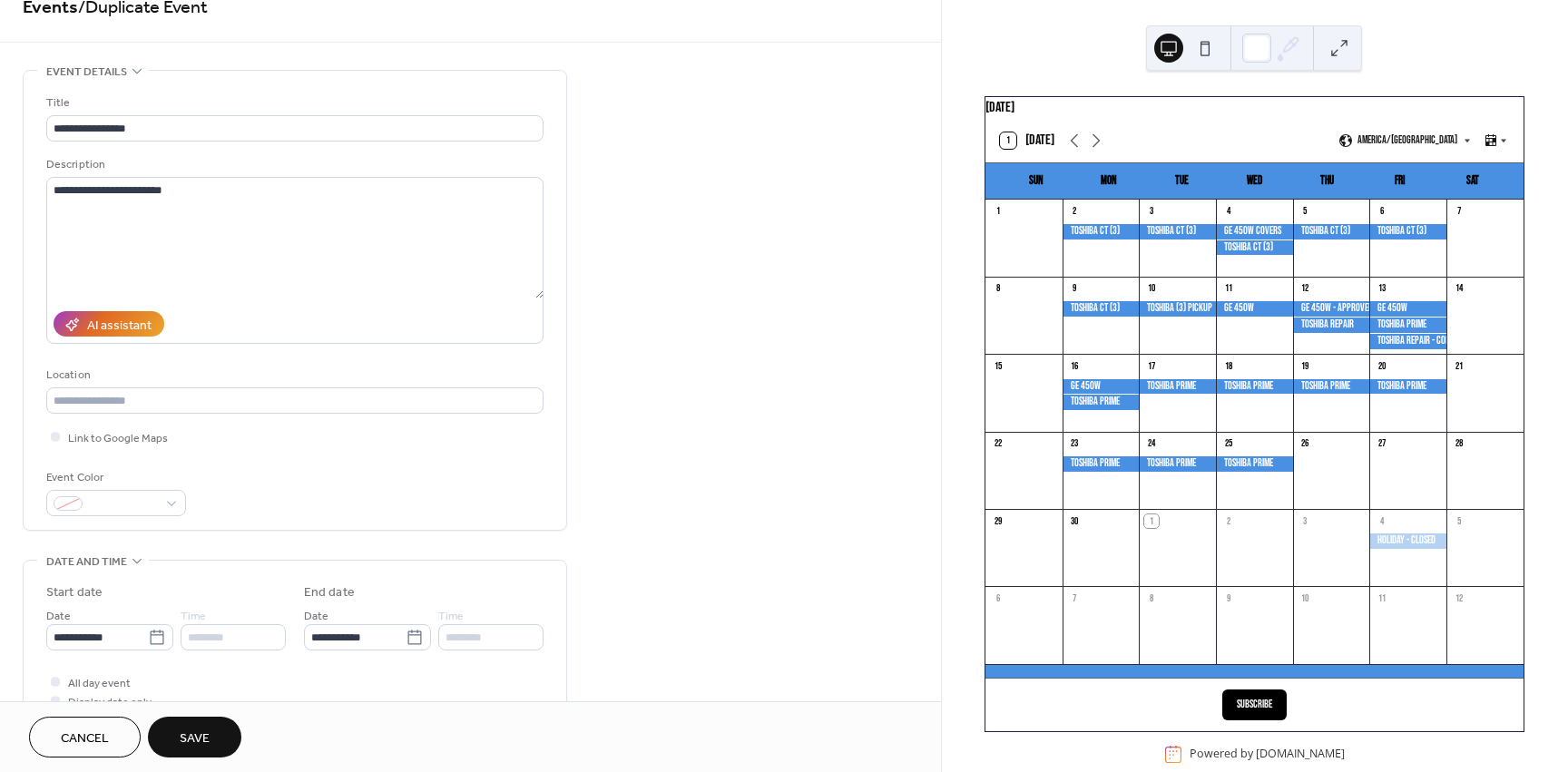 click on "**********" at bounding box center [295, 656] 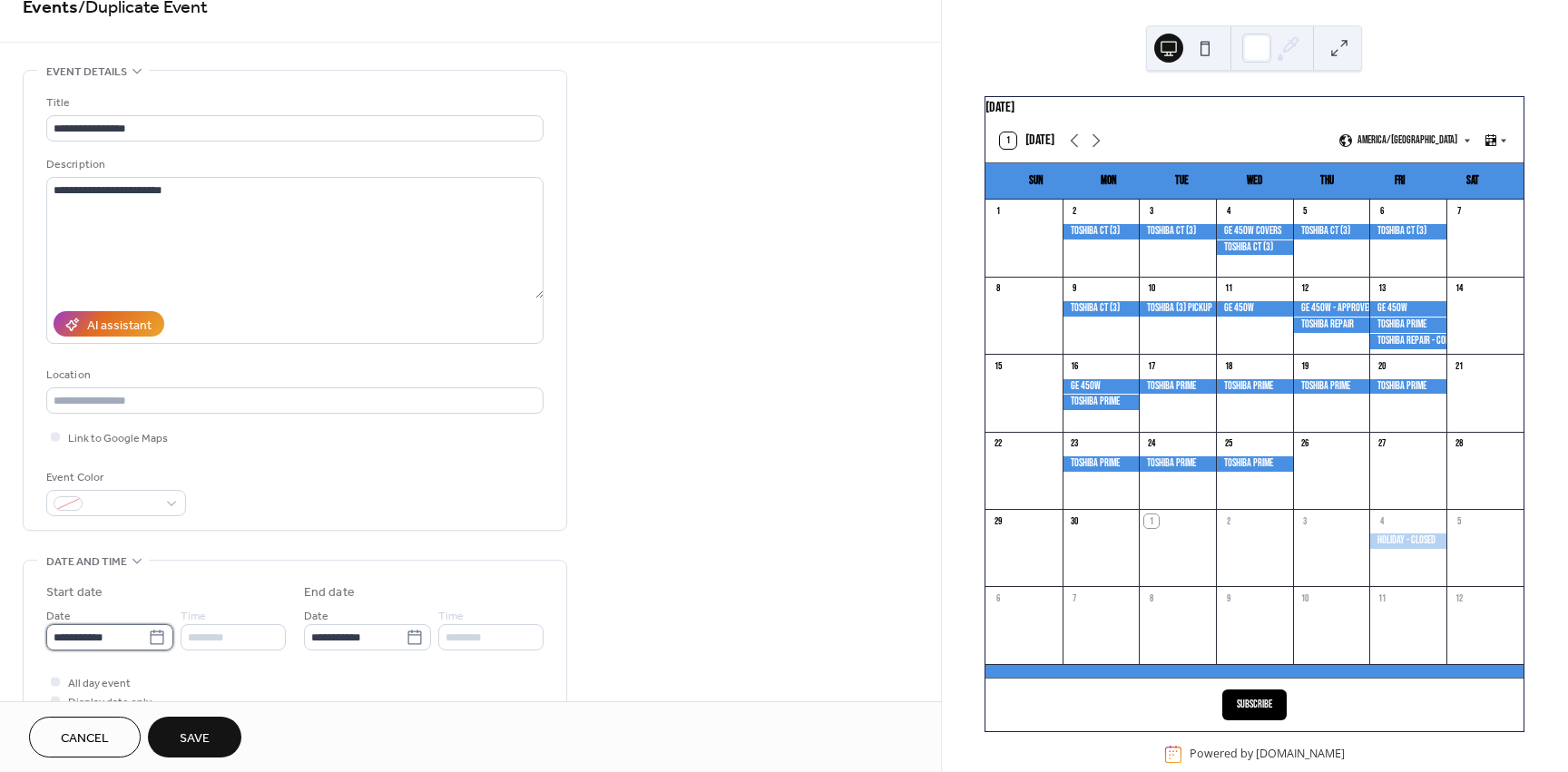 click on "**********" at bounding box center [97, 637] 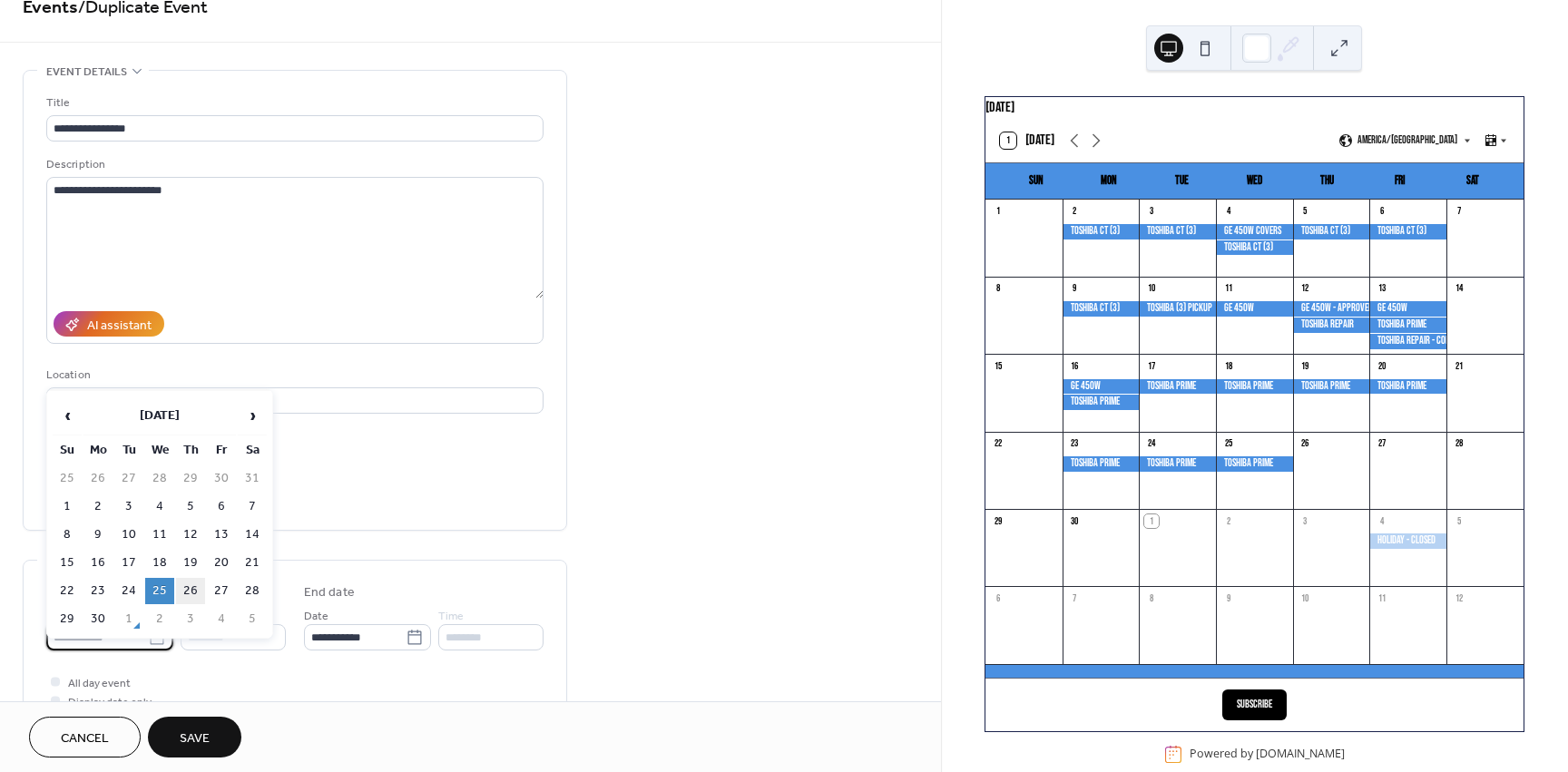 click on "26" at bounding box center (191, 591) 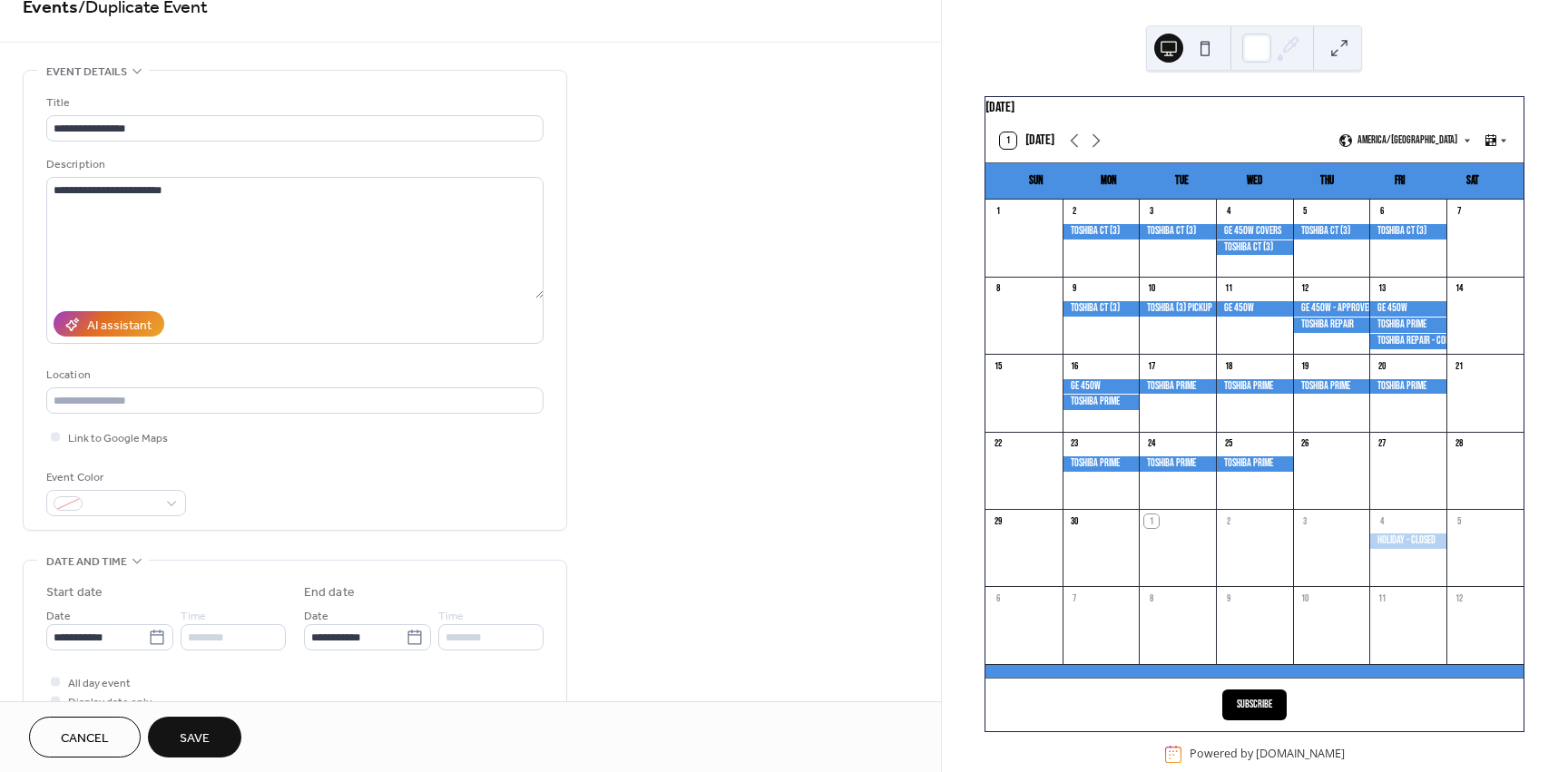 click on "Save" at bounding box center (194, 737) 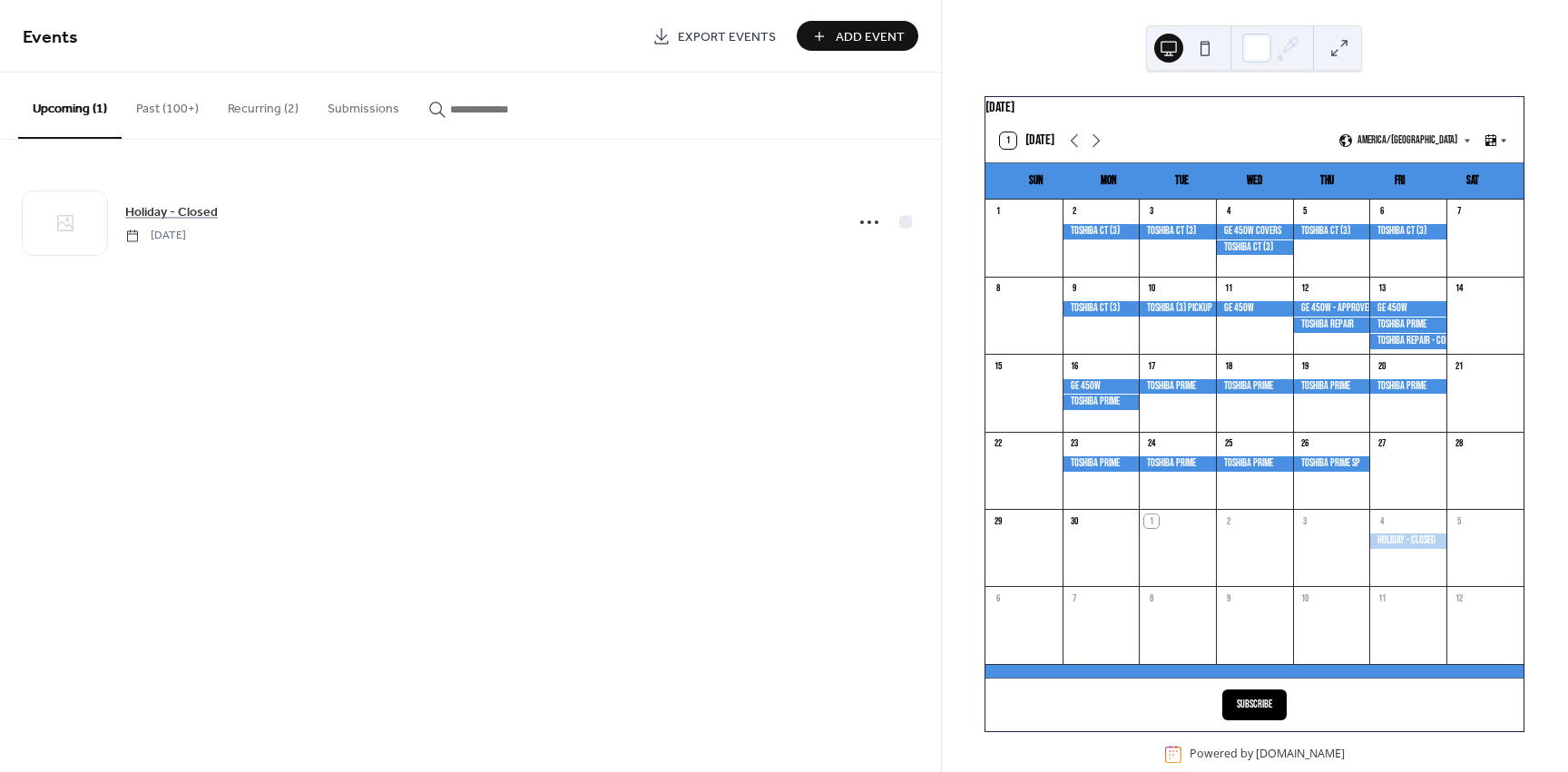 click on "Past  (100+)" at bounding box center [167, 104] 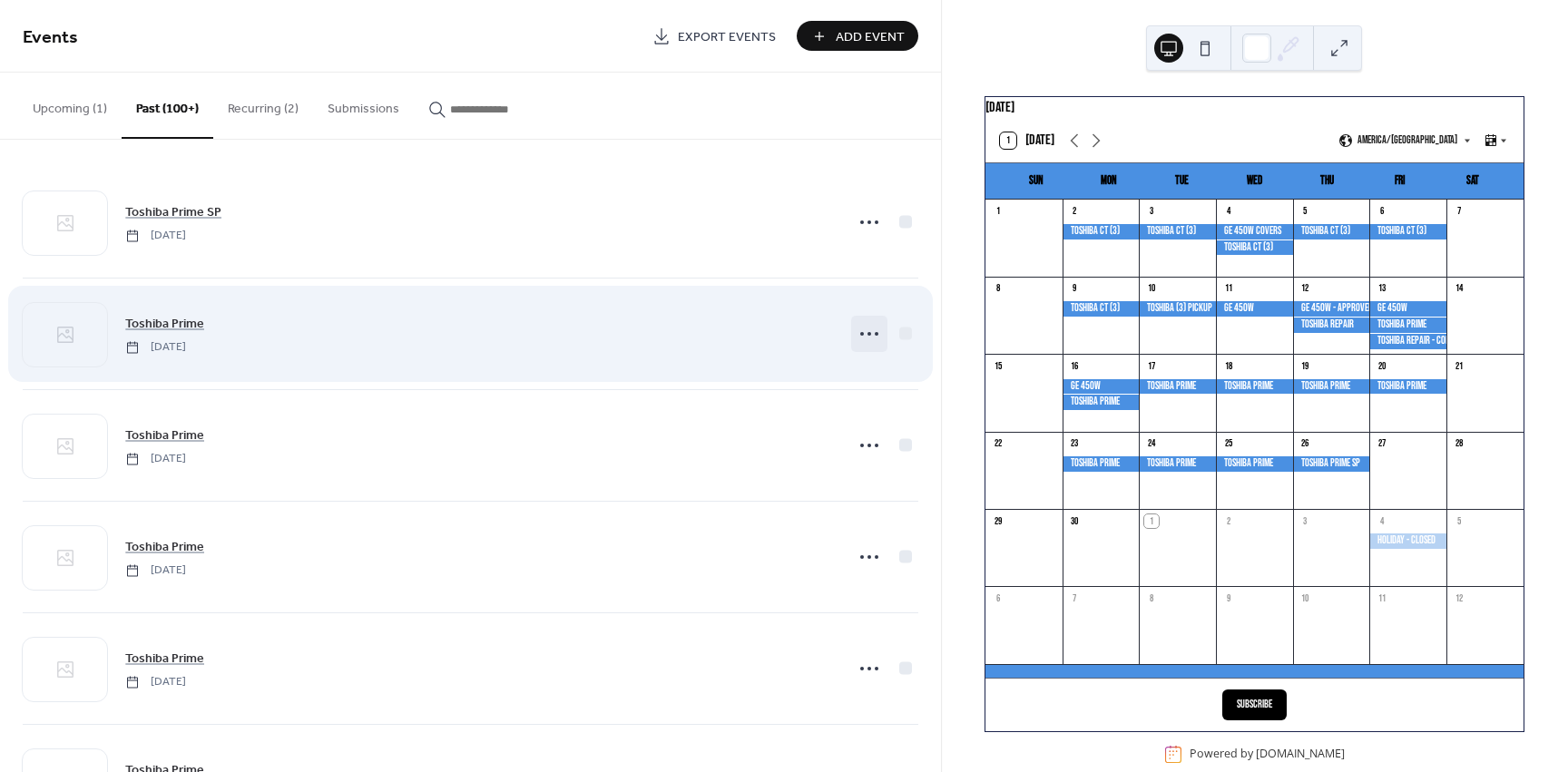 click 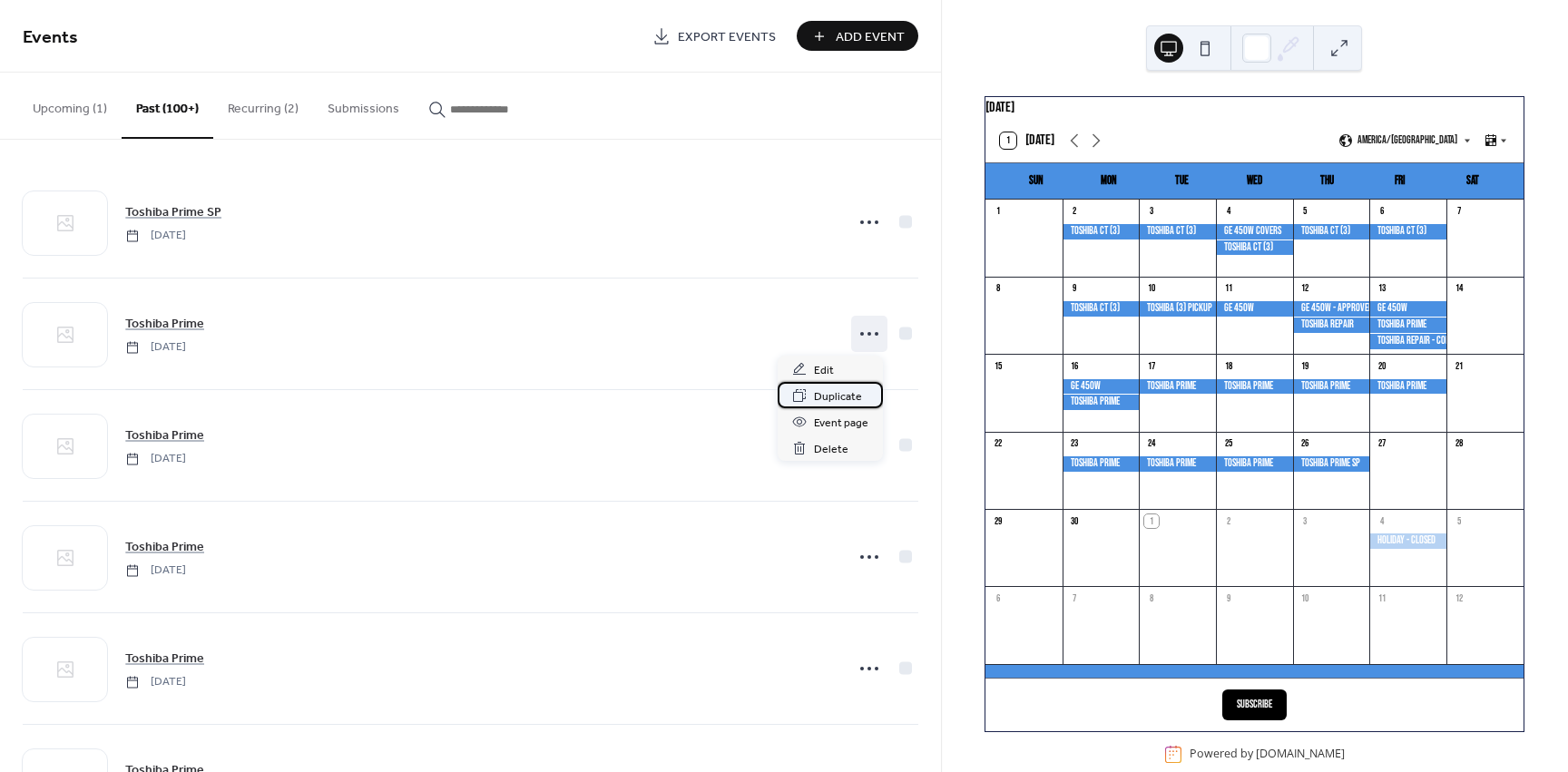 click on "Duplicate" at bounding box center [838, 396] 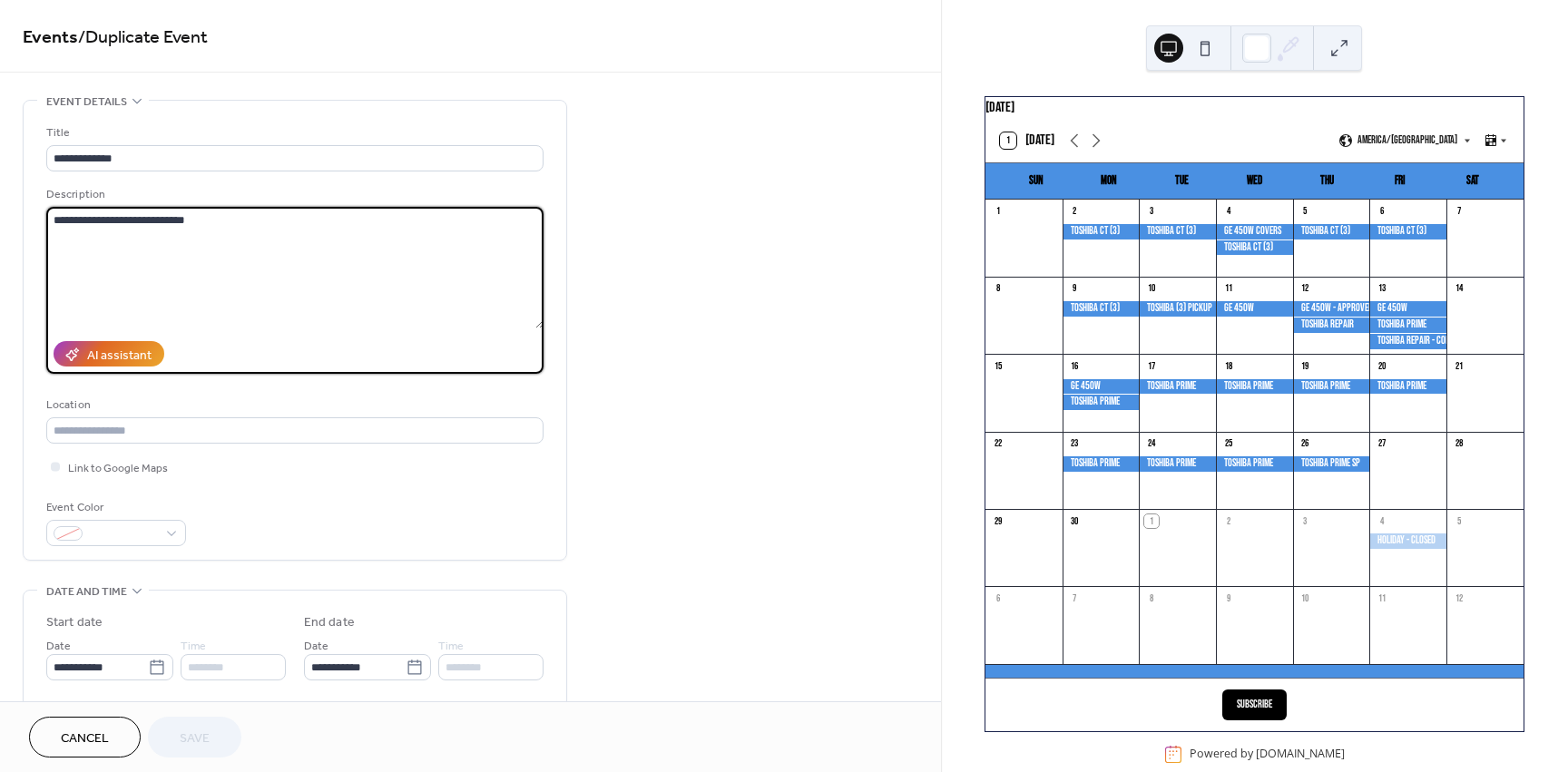 drag, startPoint x: 216, startPoint y: 223, endPoint x: -87, endPoint y: 181, distance: 305.89704 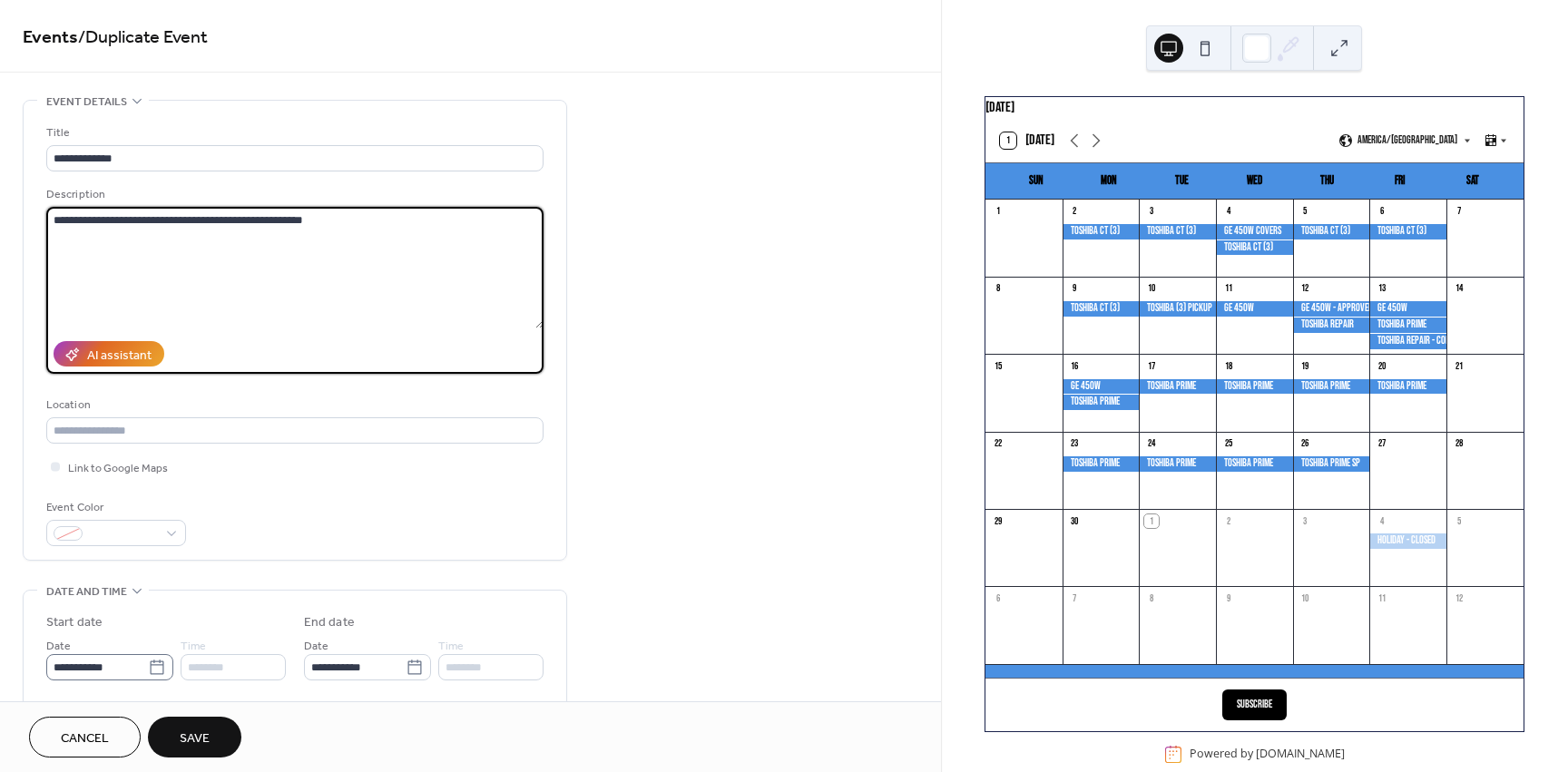type on "**********" 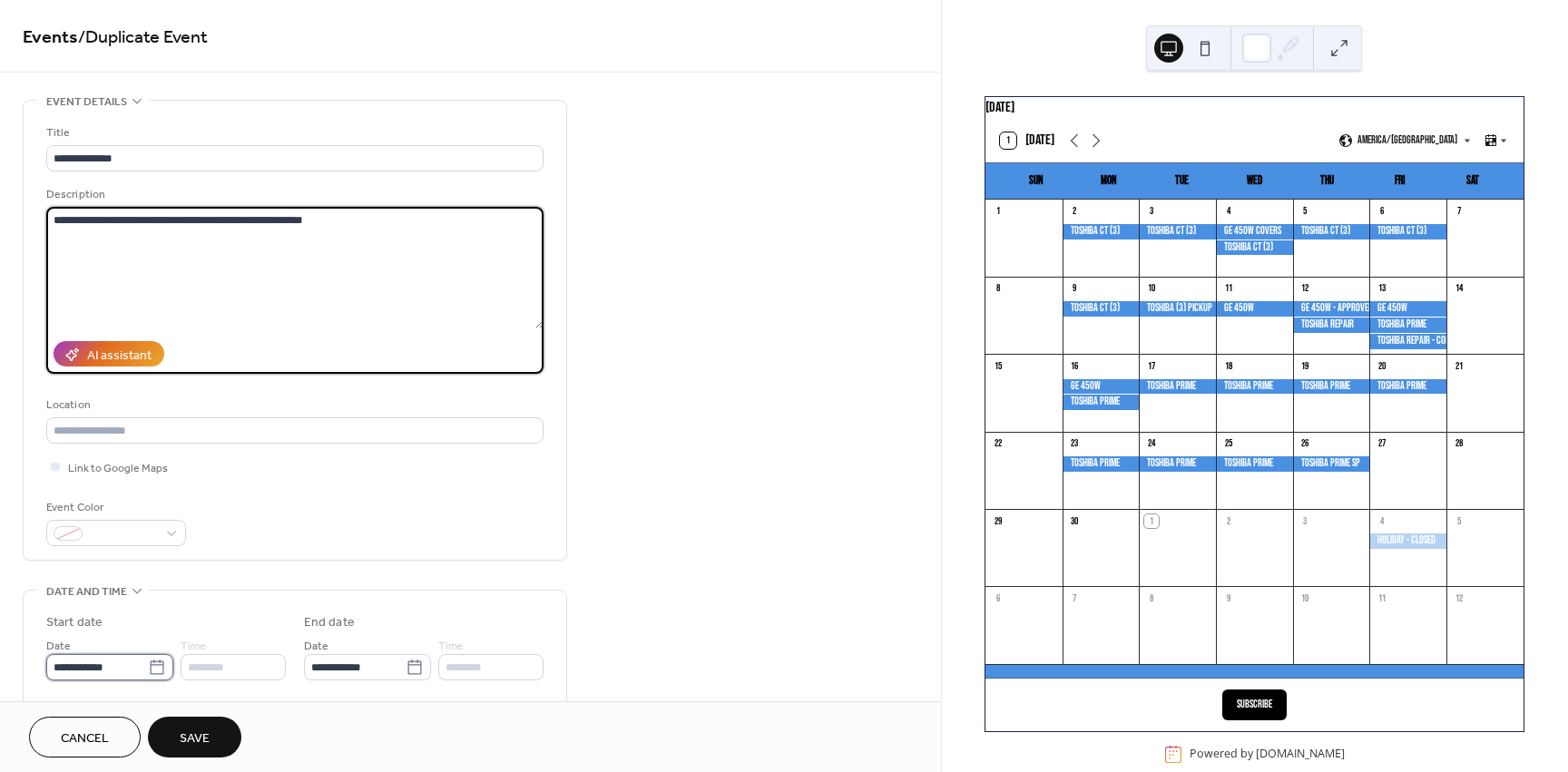 click on "**********" at bounding box center [97, 667] 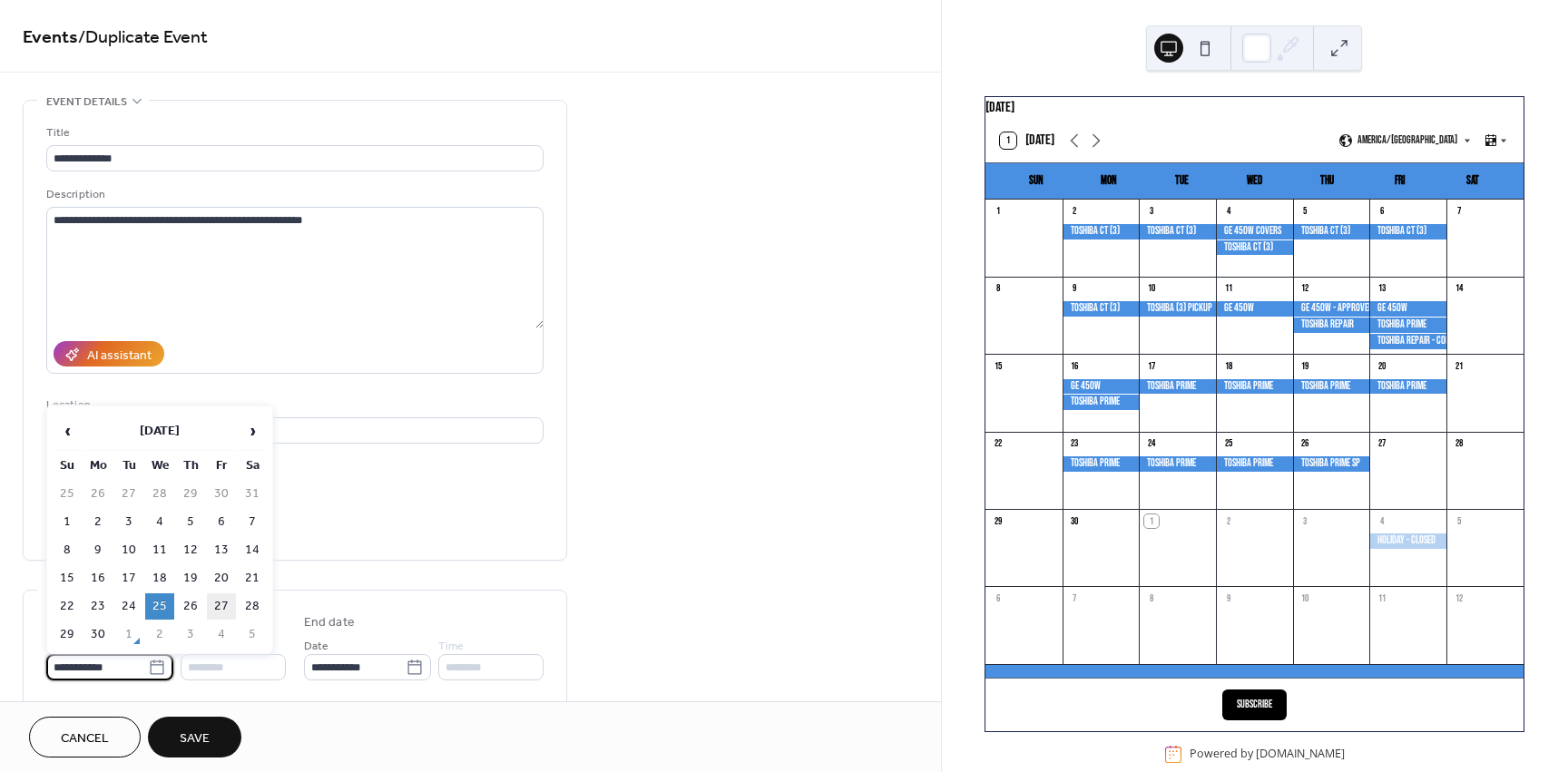 click on "27" at bounding box center (221, 606) 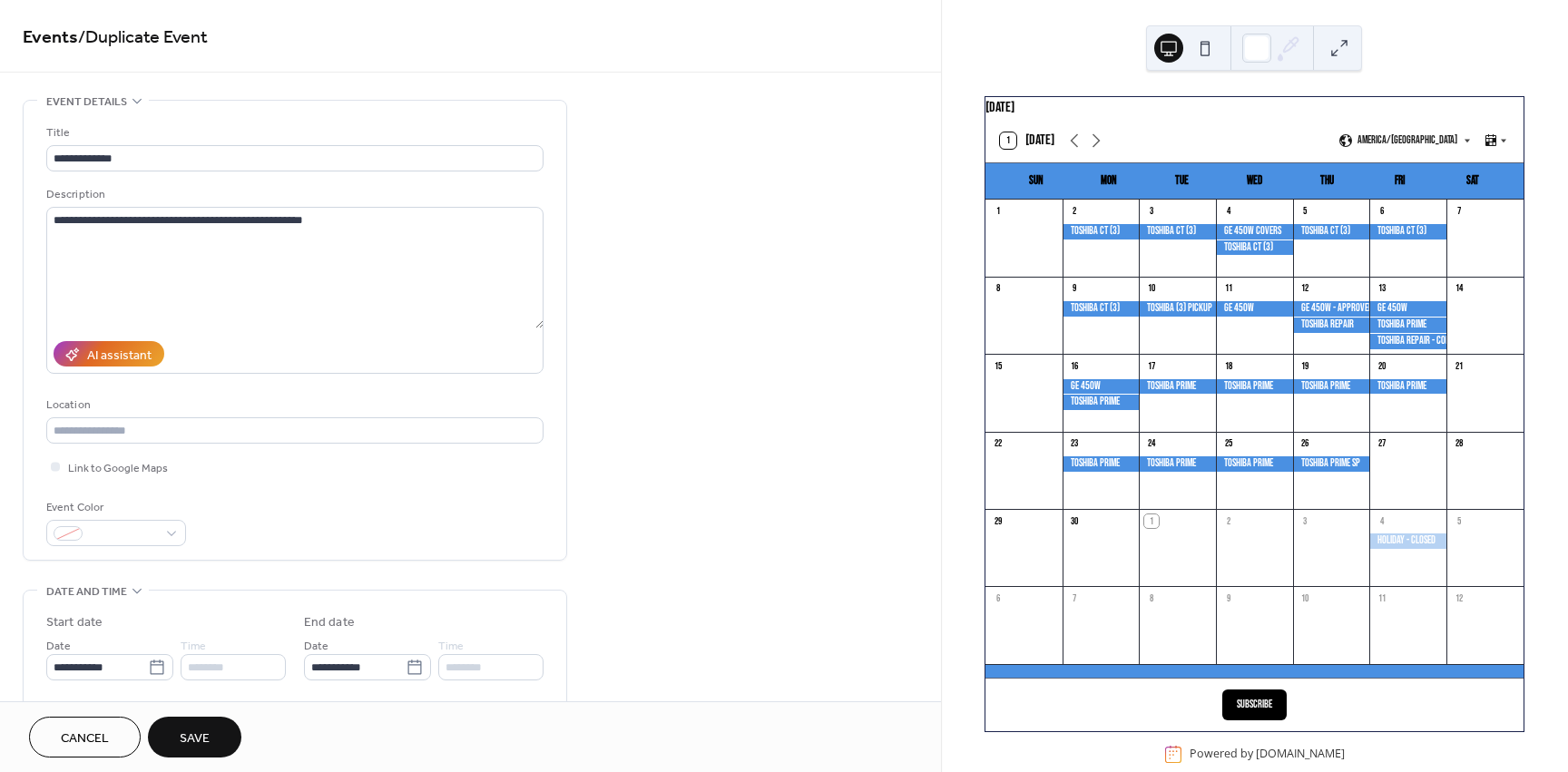 scroll, scrollTop: 30, scrollLeft: 0, axis: vertical 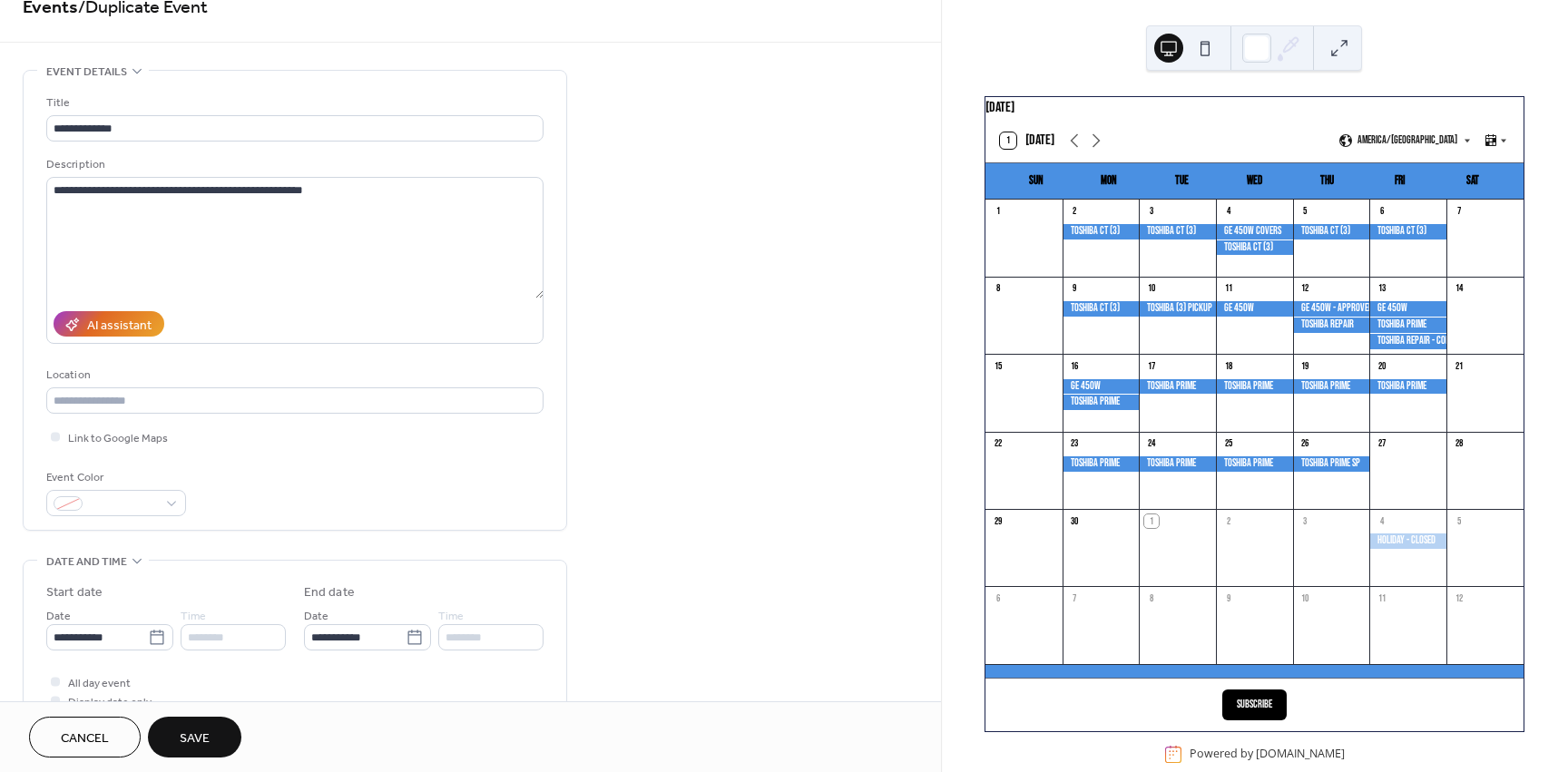 click on "Save" at bounding box center (194, 738) 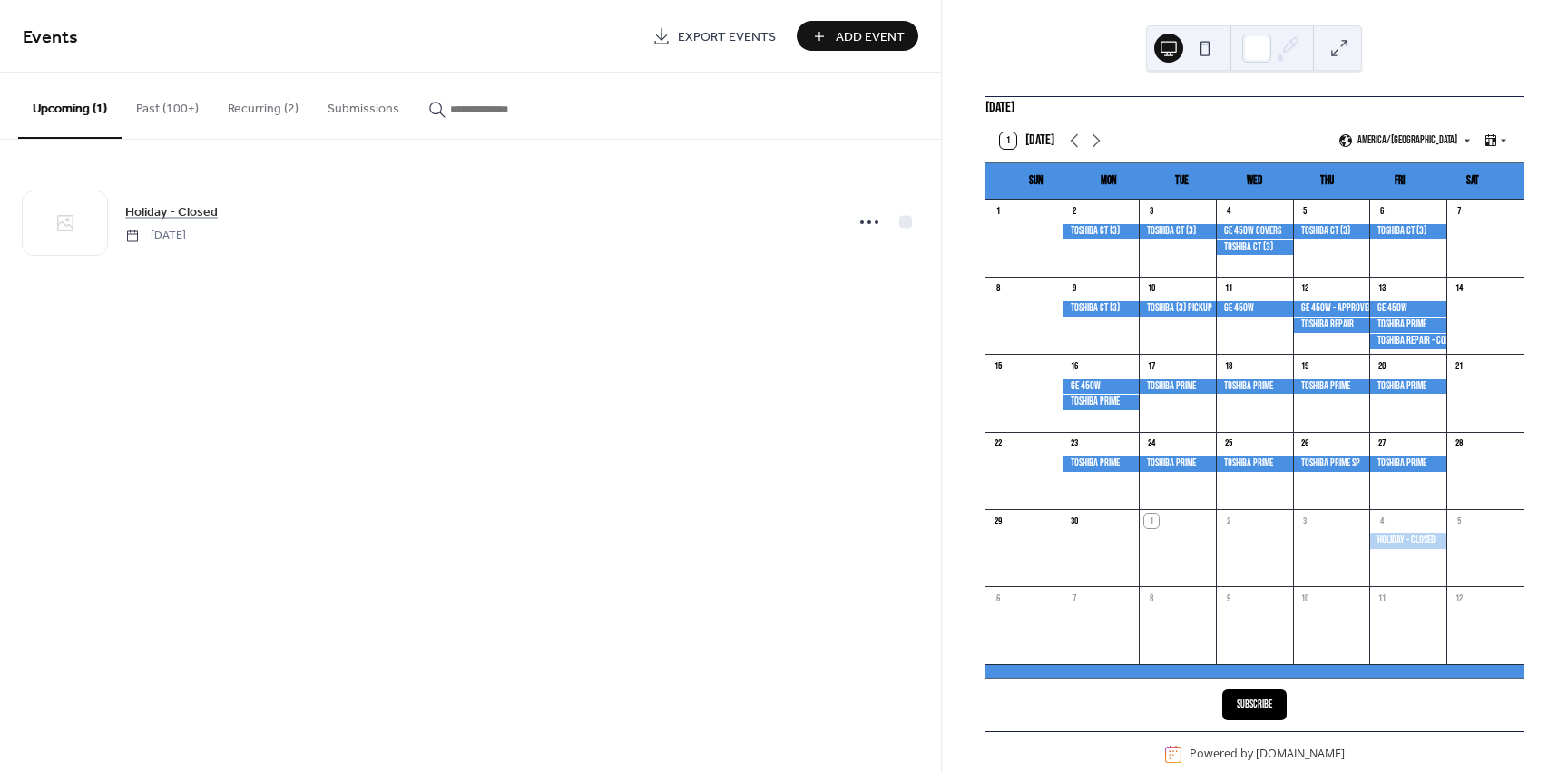 click on "Past  (100+)" at bounding box center [167, 104] 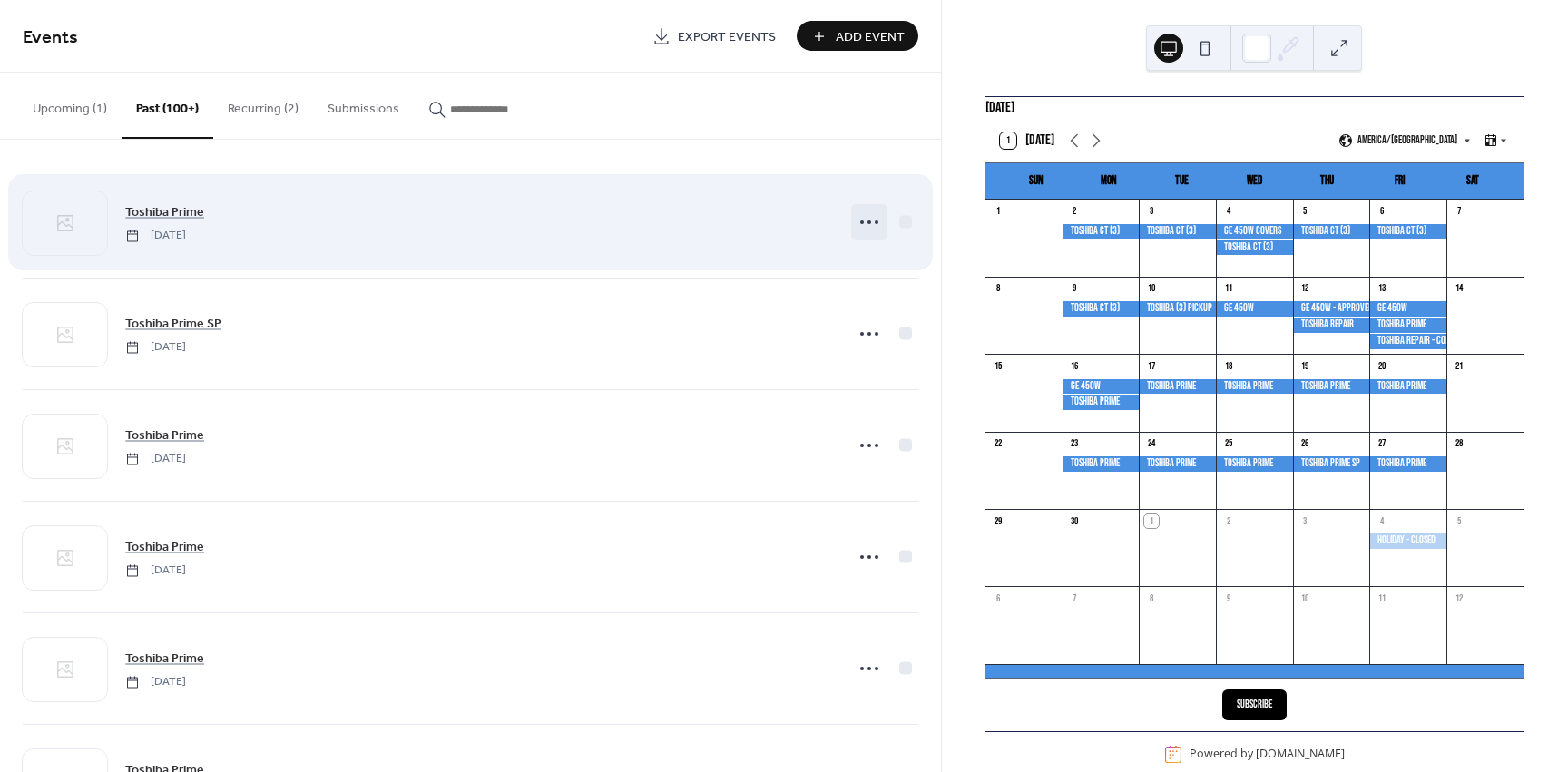 click 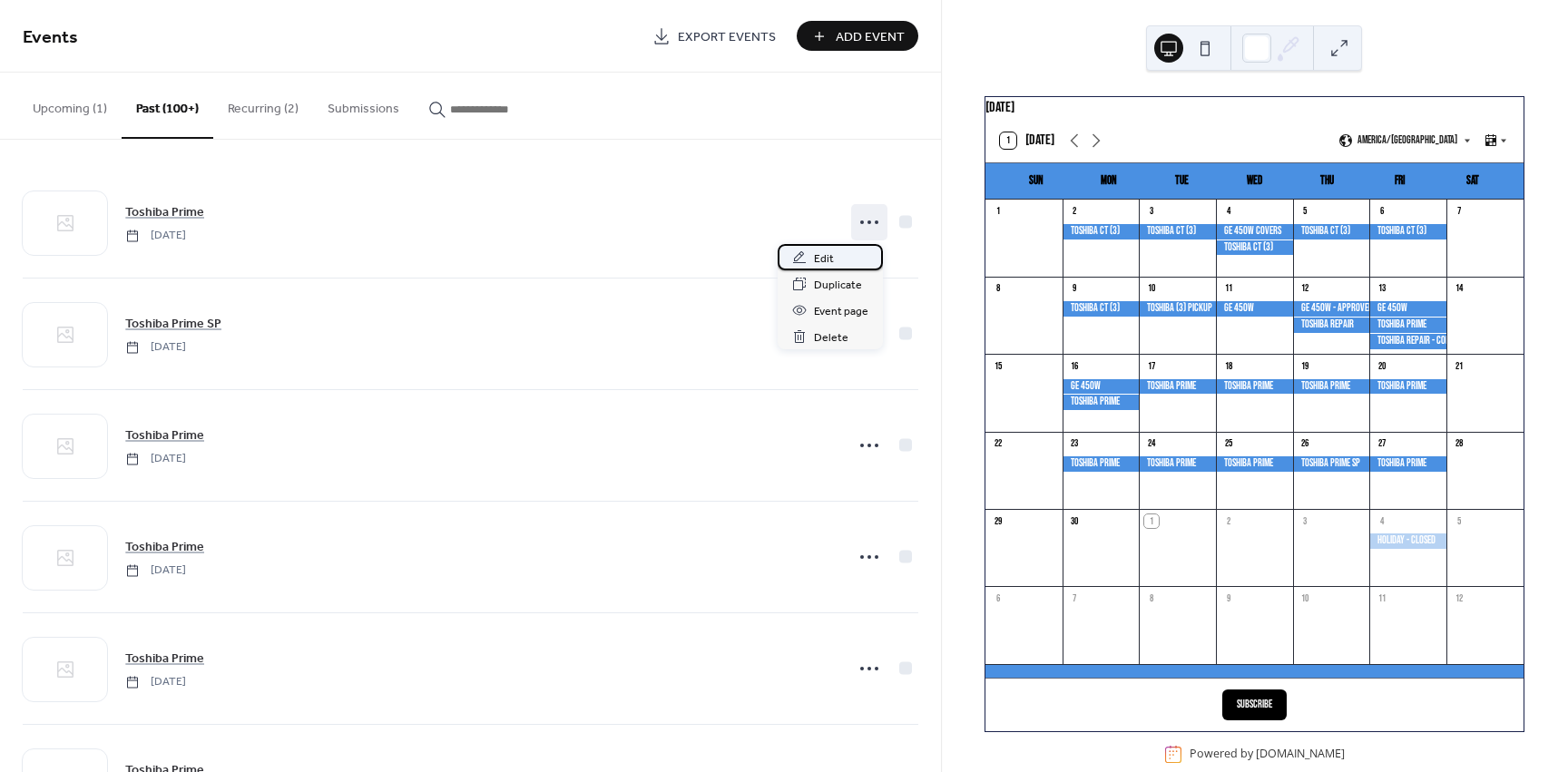 click on "Edit" at bounding box center [824, 259] 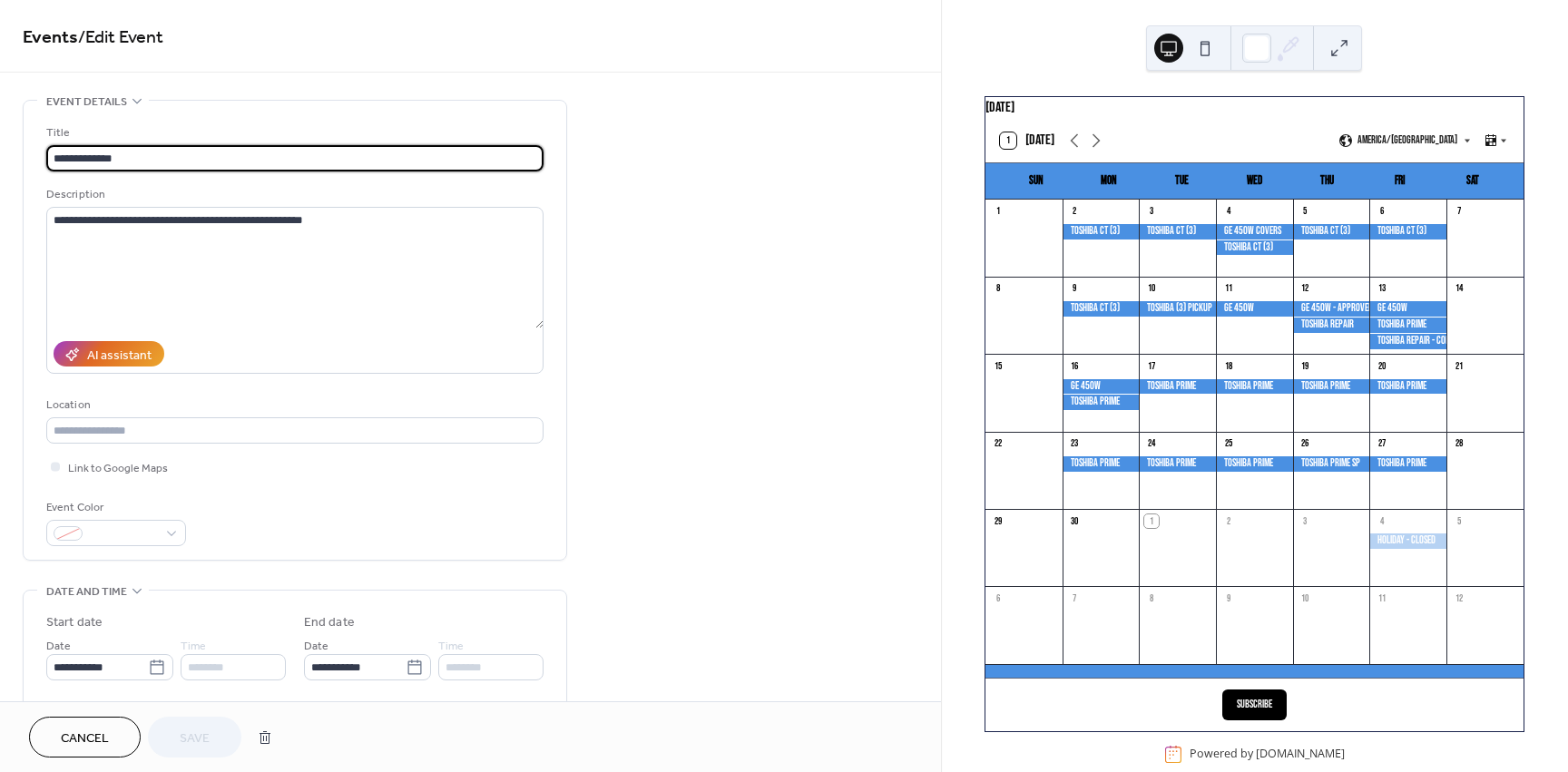 click on "Cancel" at bounding box center [84, 738] 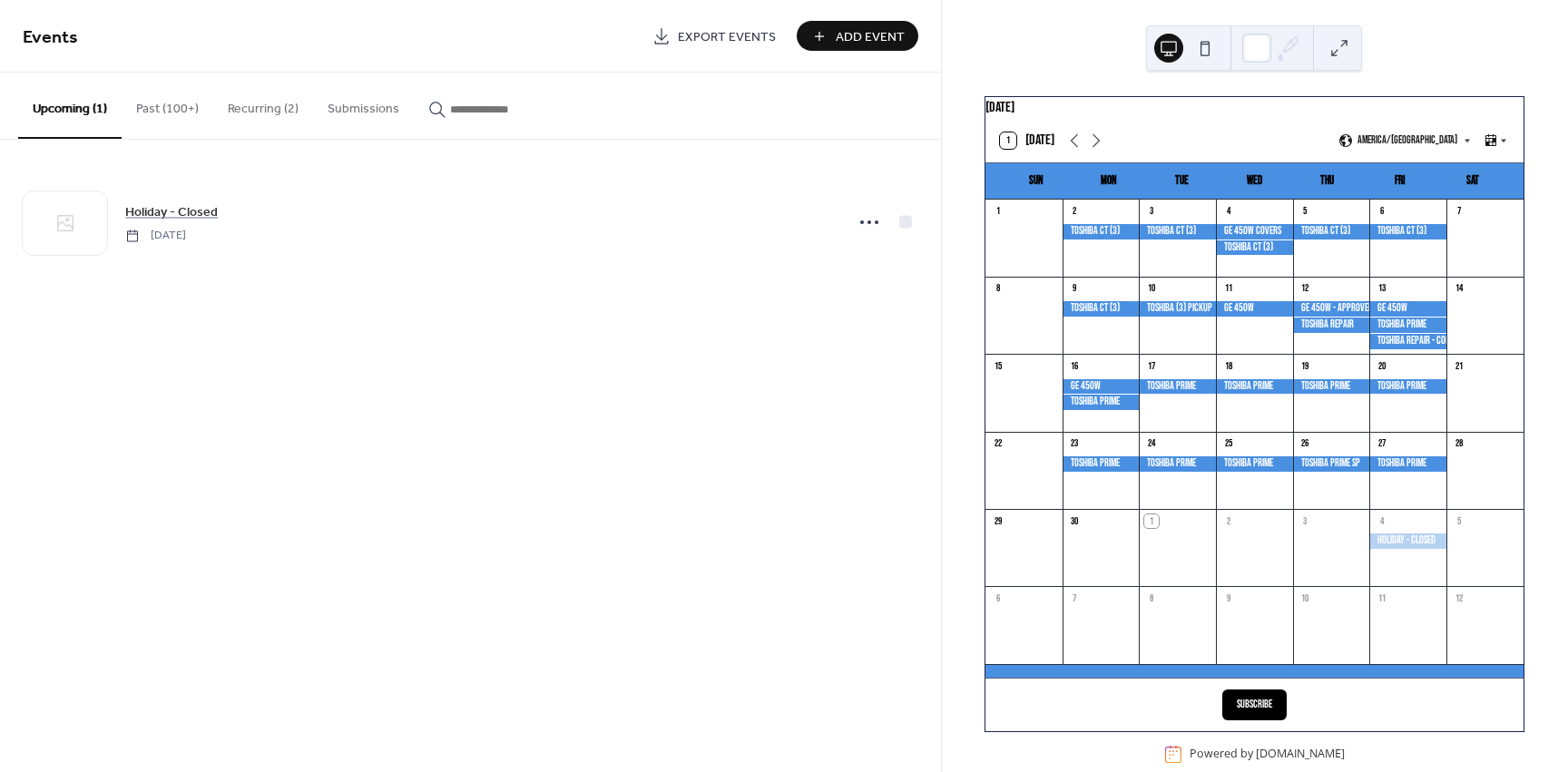 click on "Past  (100+)" at bounding box center (167, 104) 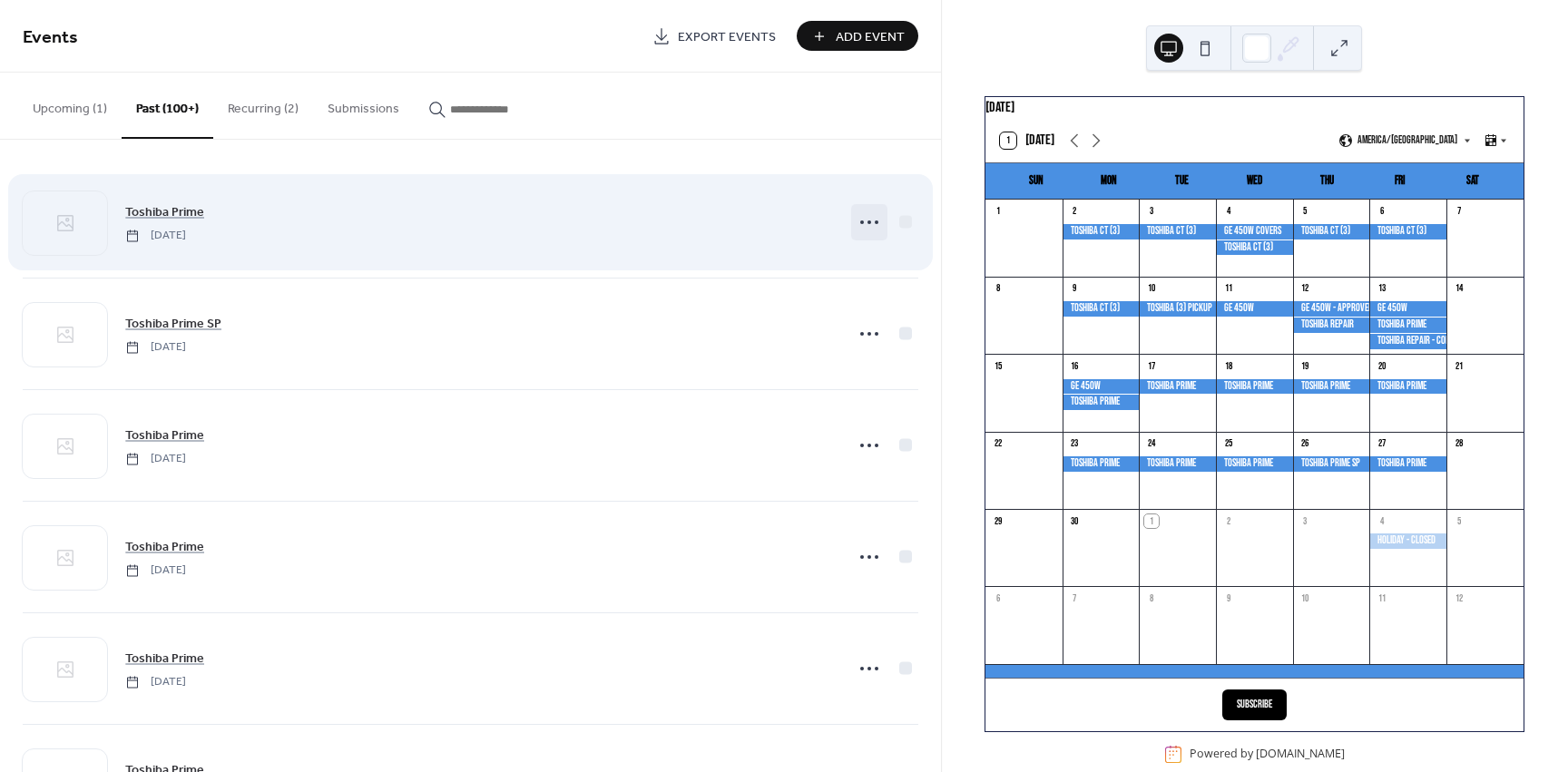 click 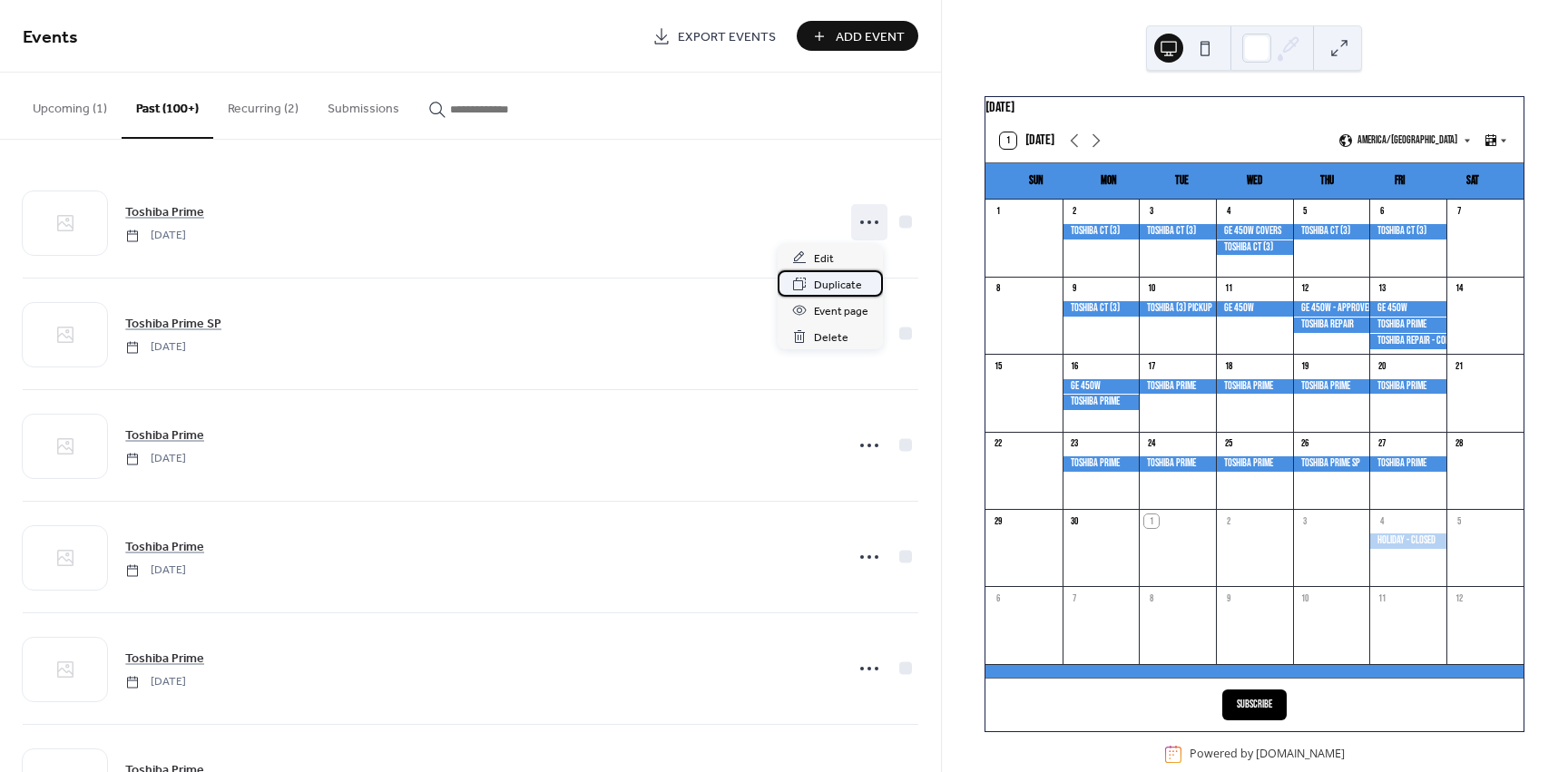 click on "Duplicate" at bounding box center (838, 285) 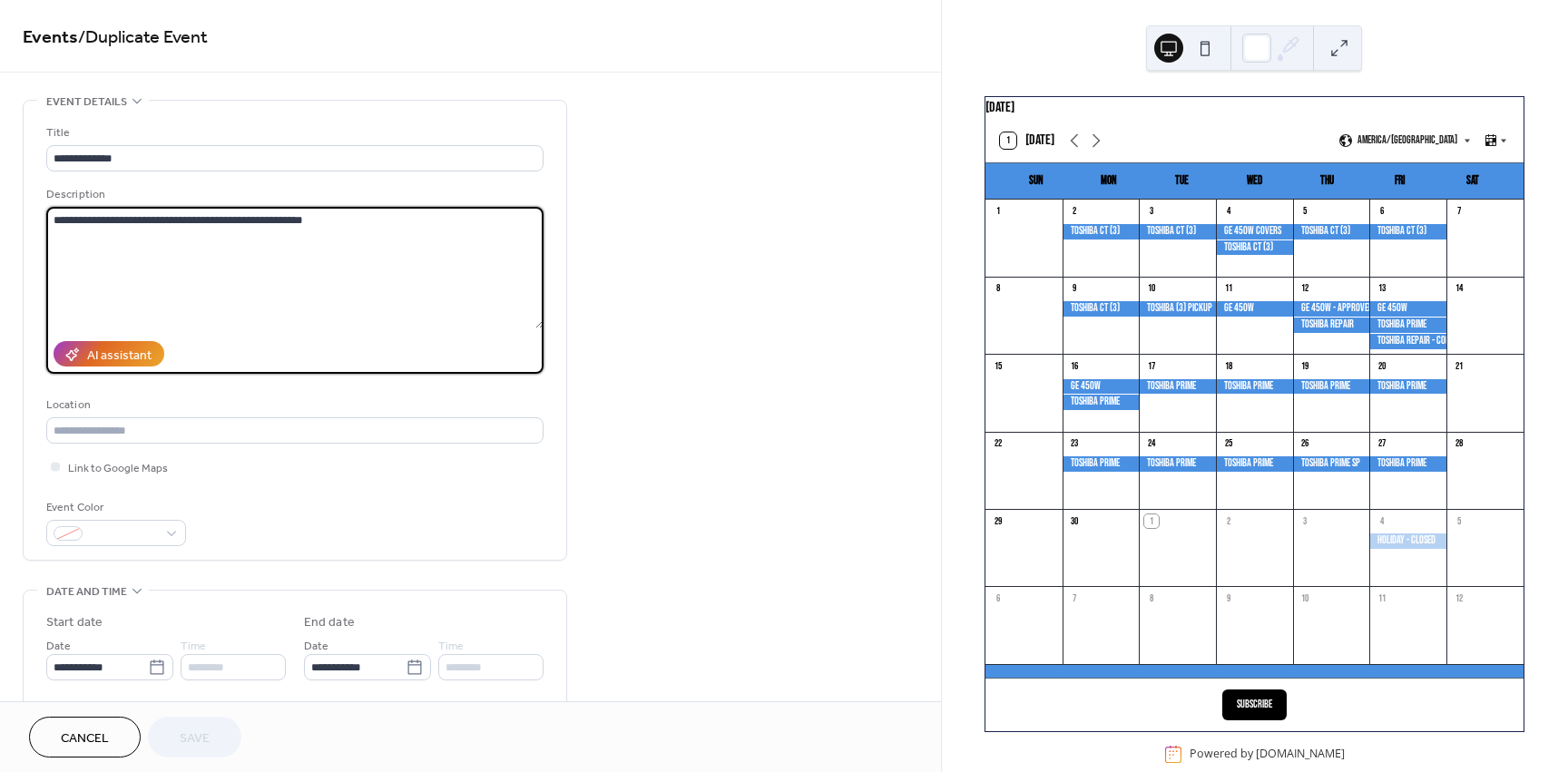 drag, startPoint x: 101, startPoint y: 217, endPoint x: 25, endPoint y: 214, distance: 76.0592 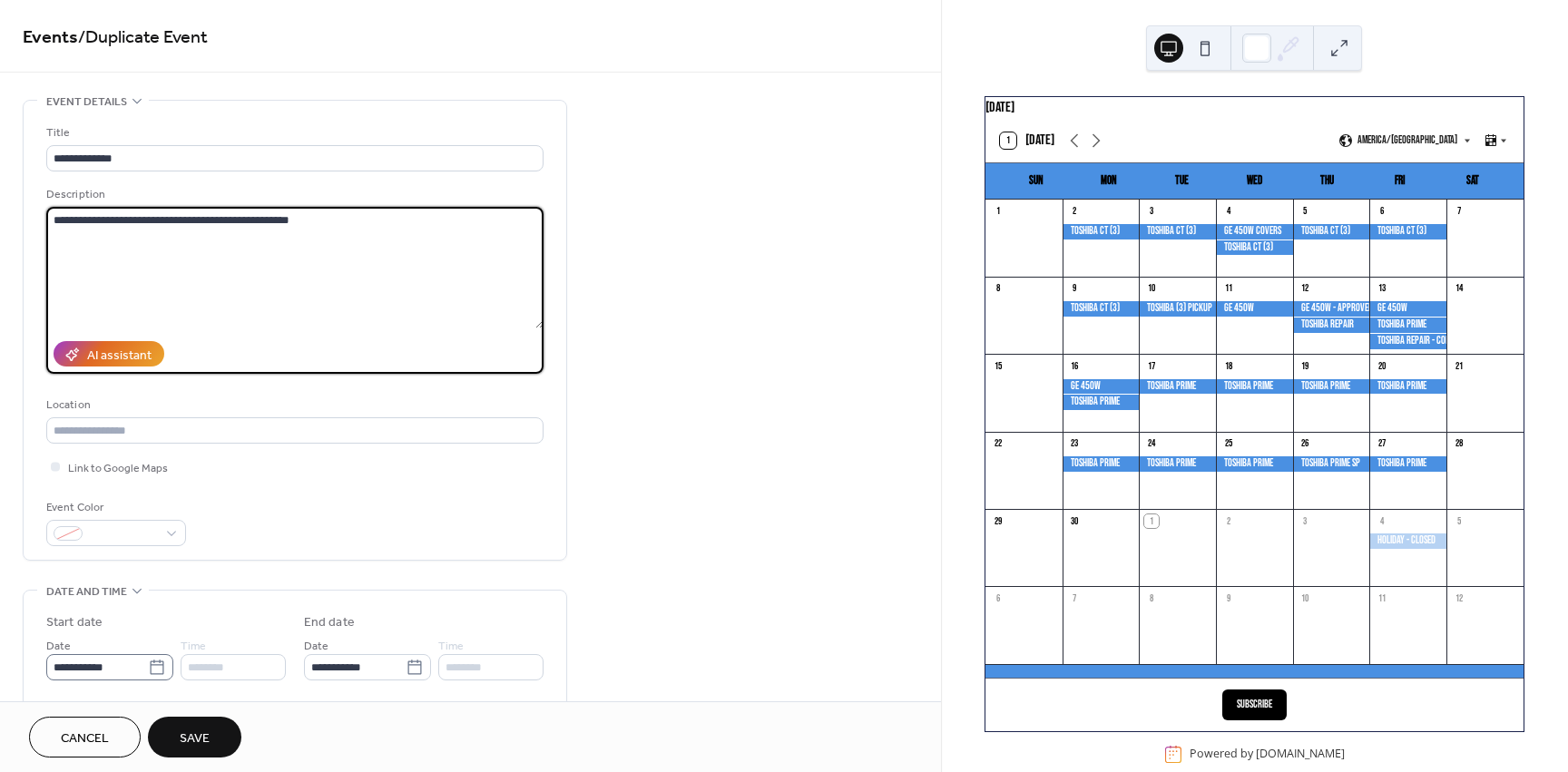 type on "**********" 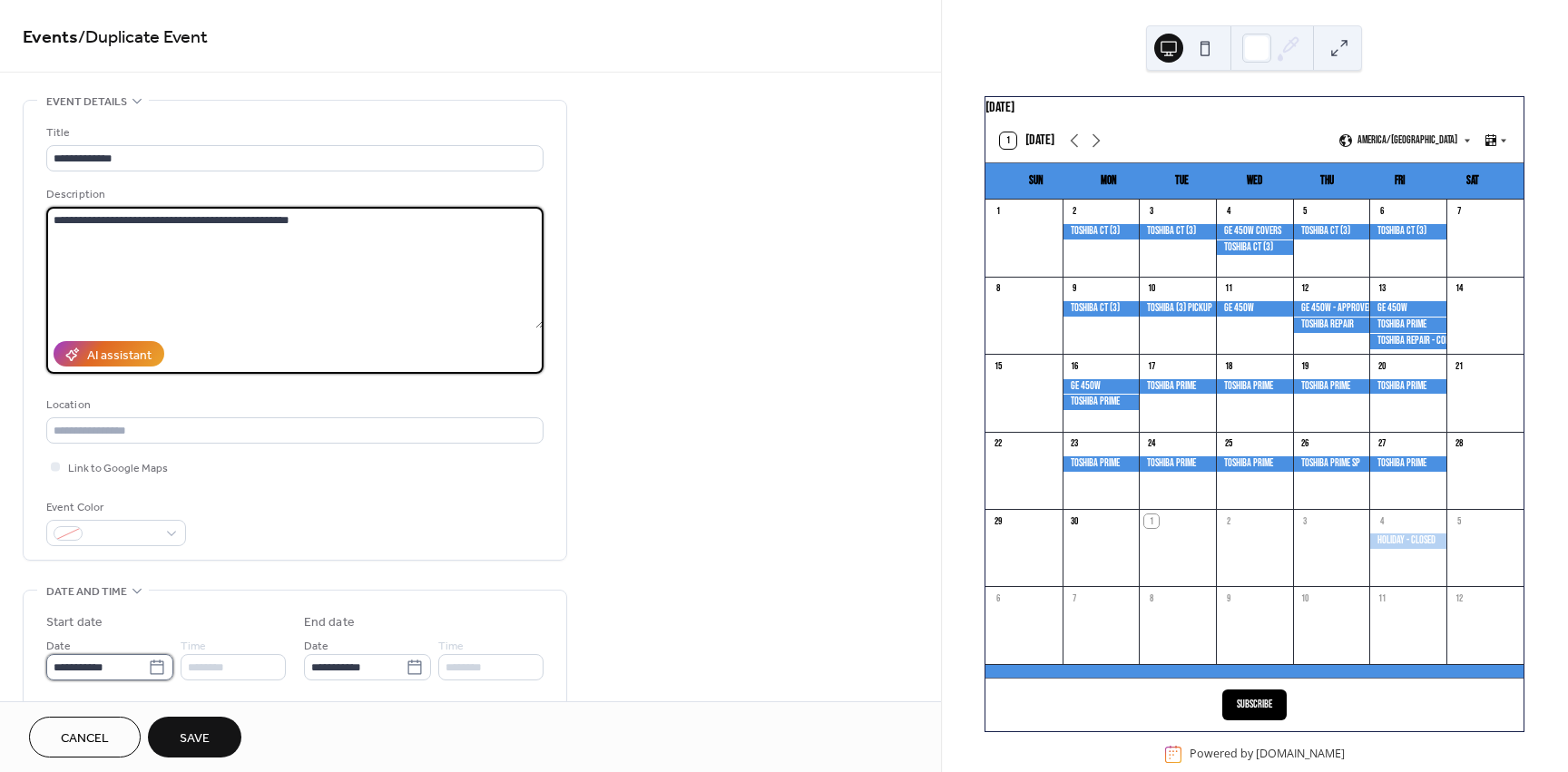 click on "**********" at bounding box center (97, 667) 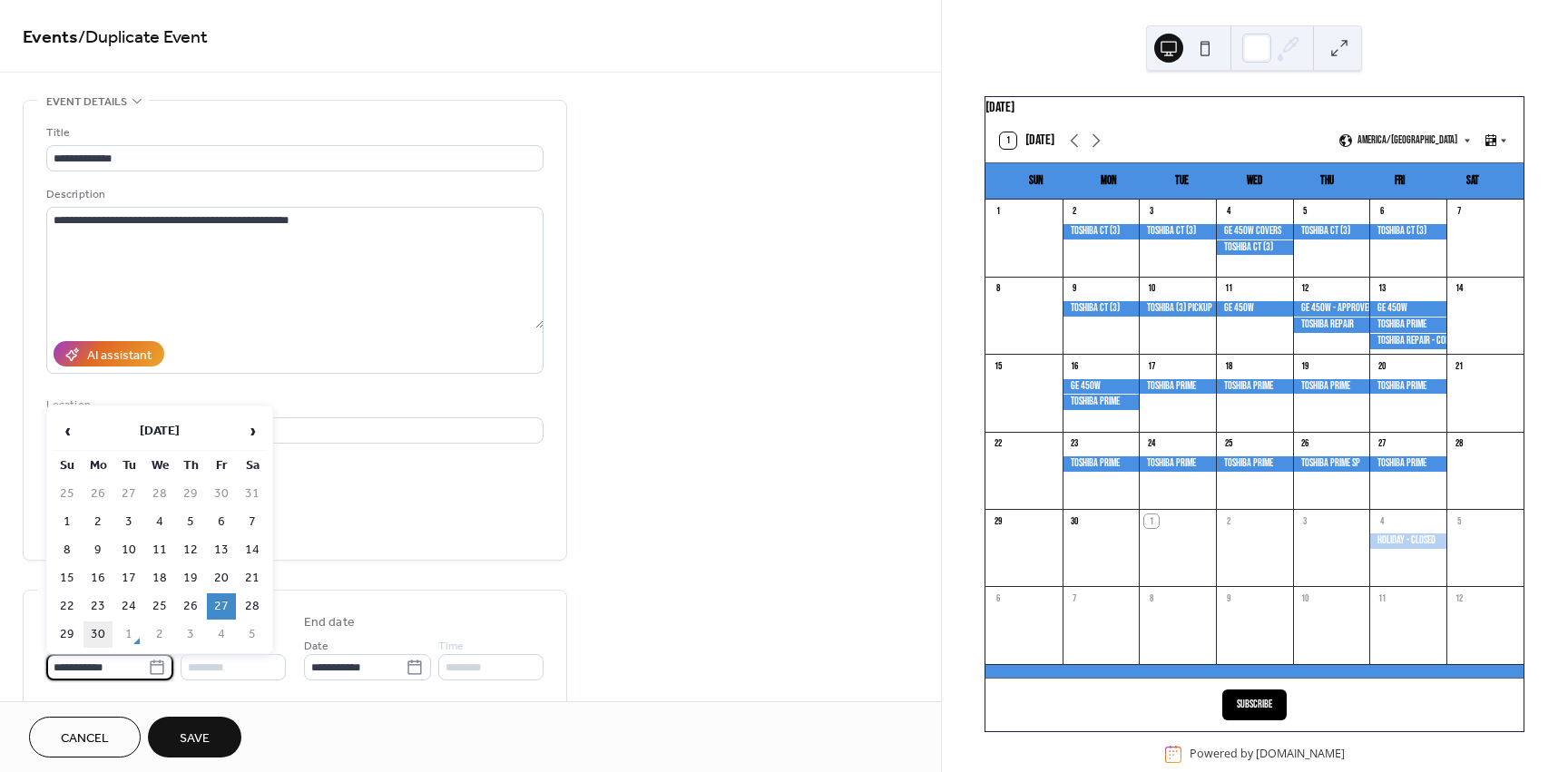 click on "30" at bounding box center (98, 634) 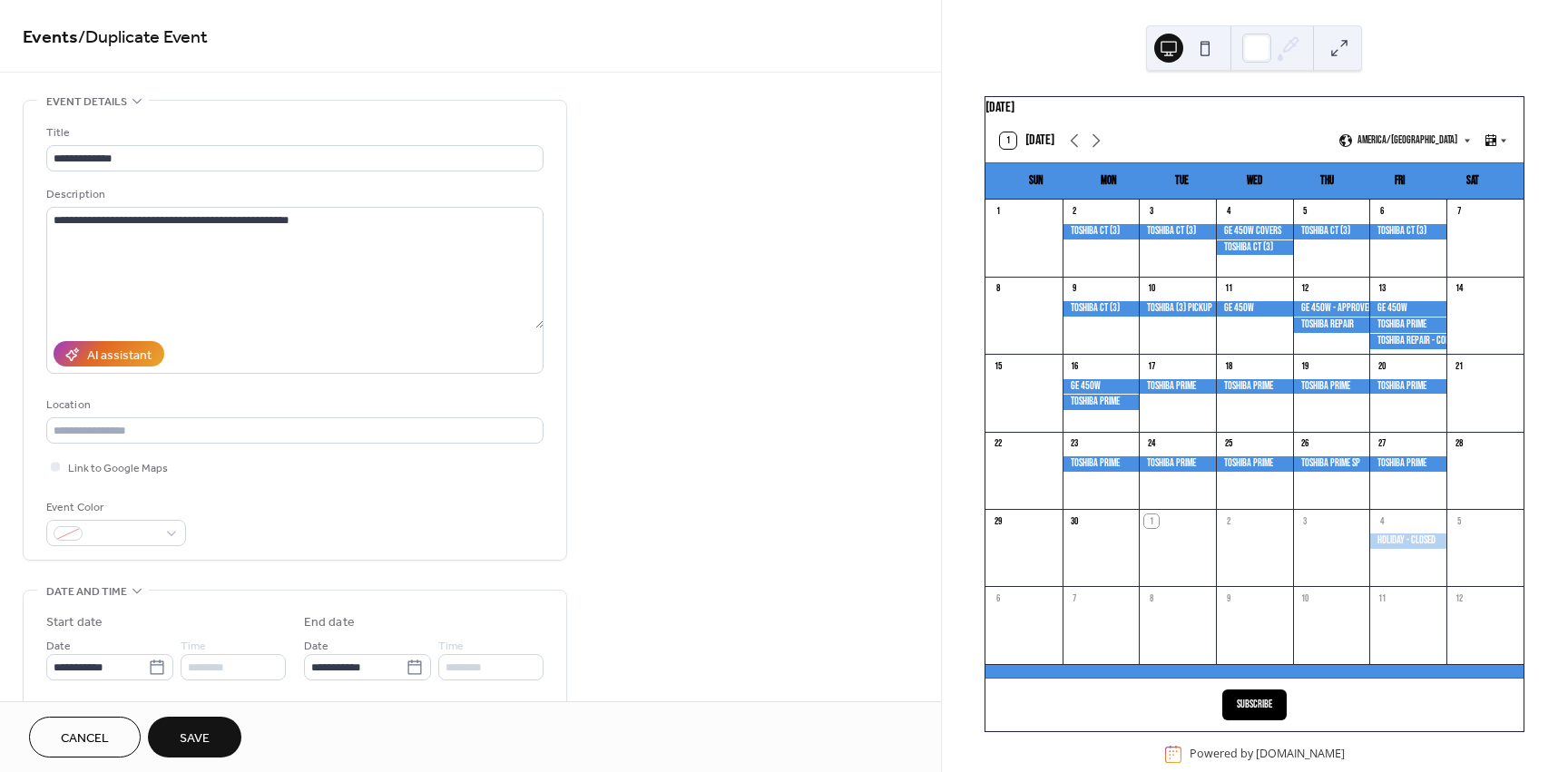 scroll, scrollTop: 30, scrollLeft: 0, axis: vertical 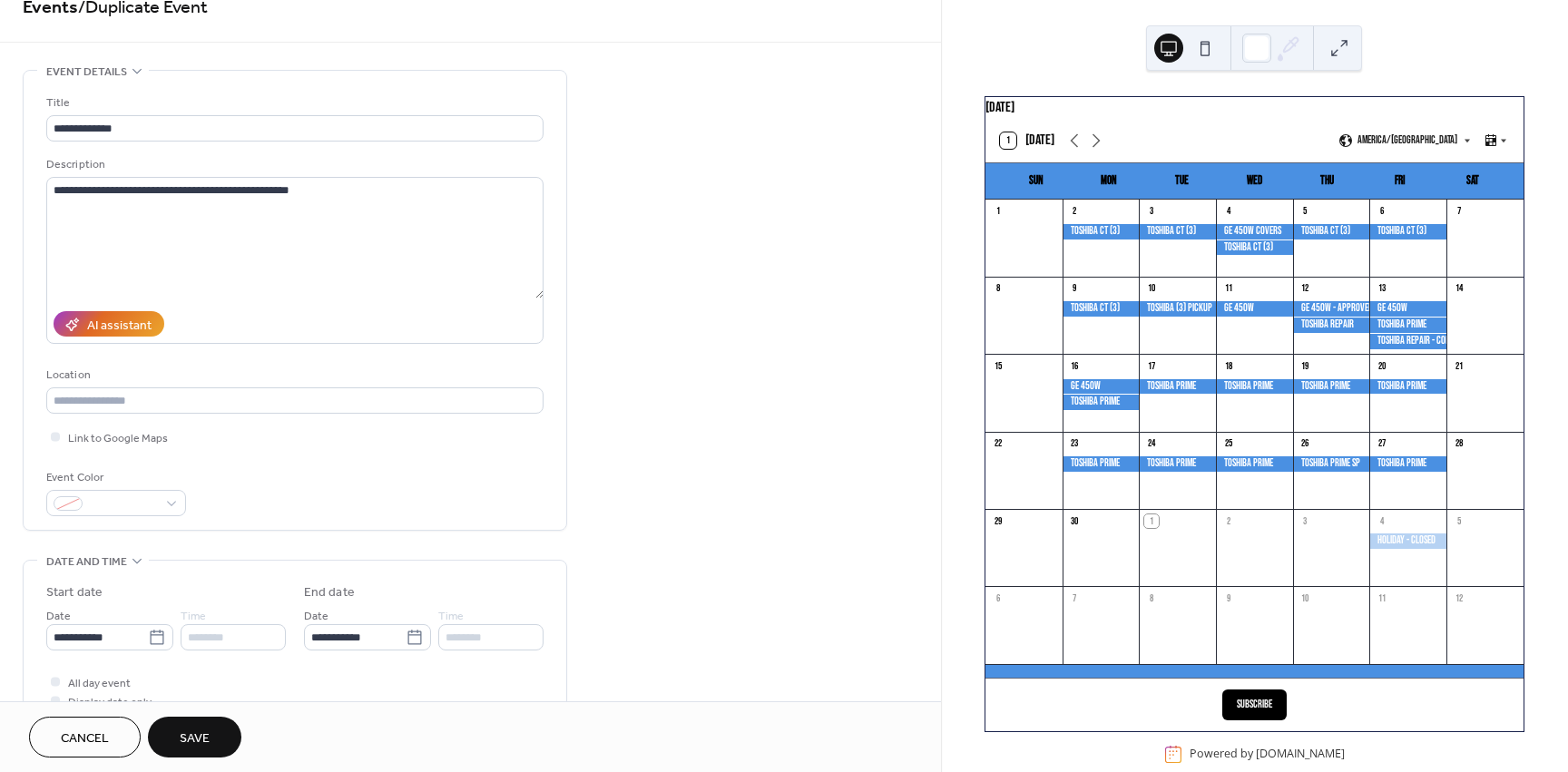 click on "Save" at bounding box center (194, 738) 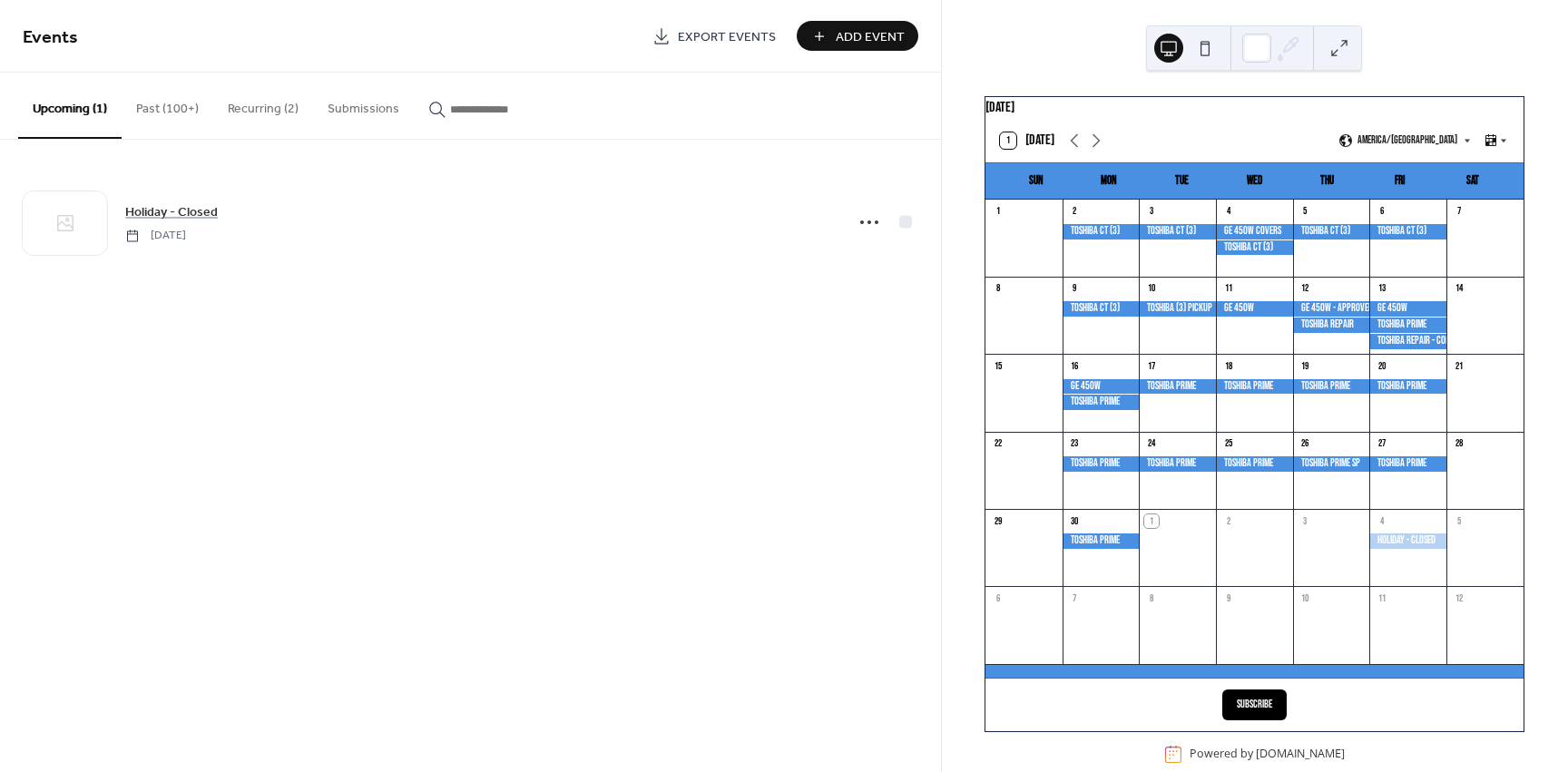 click on "Past  (100+)" at bounding box center (167, 104) 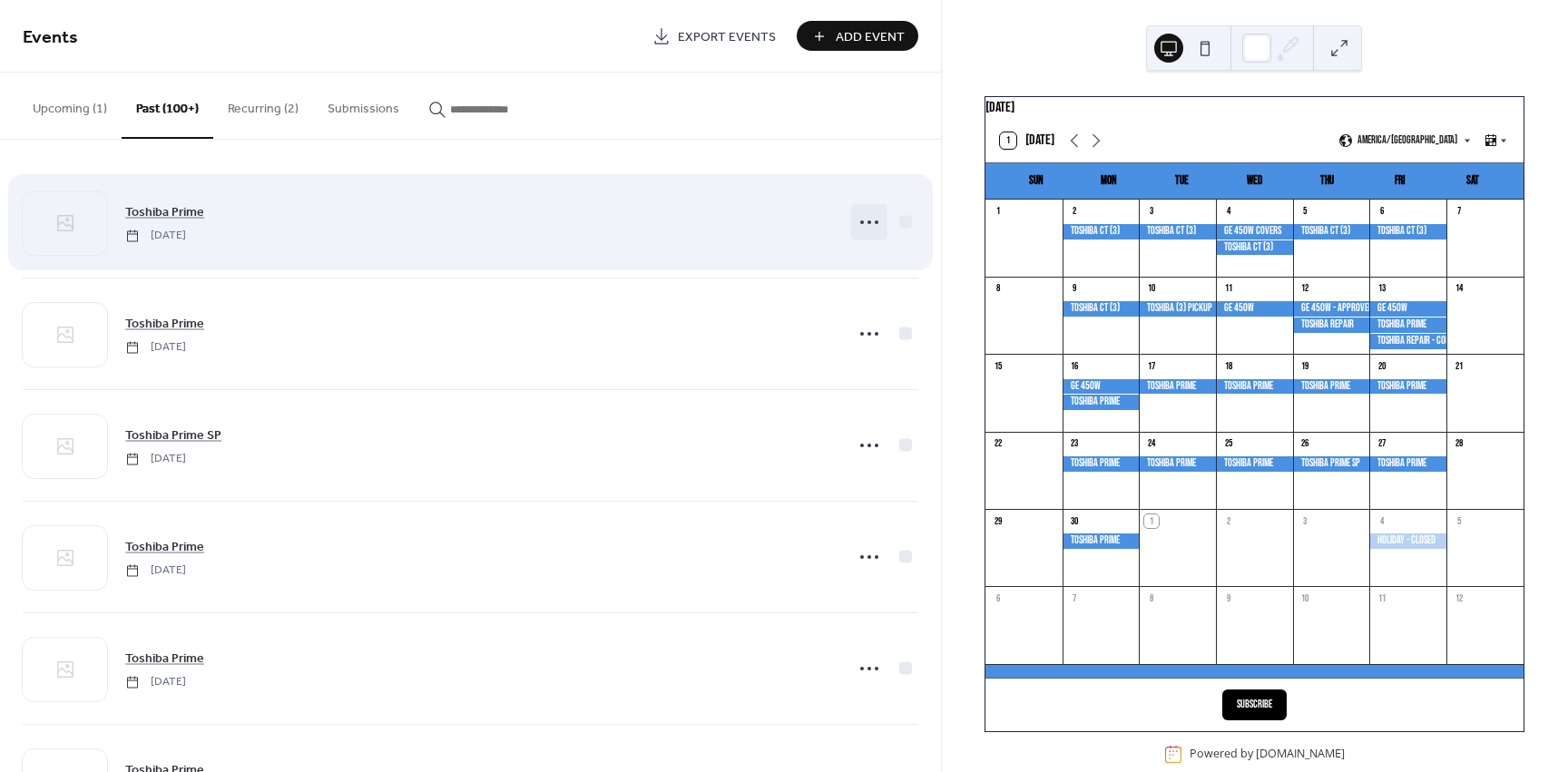 click 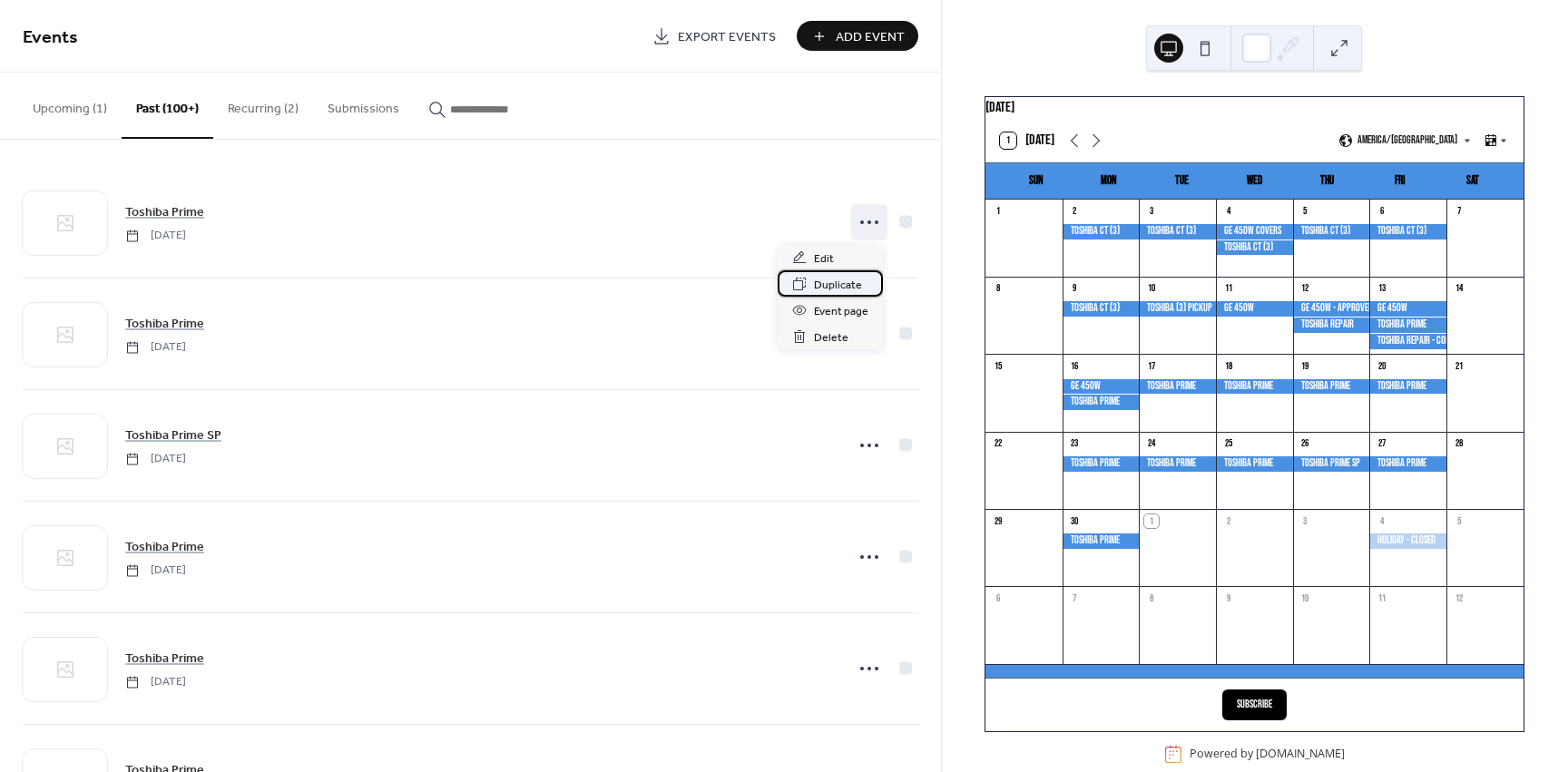 click on "Duplicate" at bounding box center (838, 285) 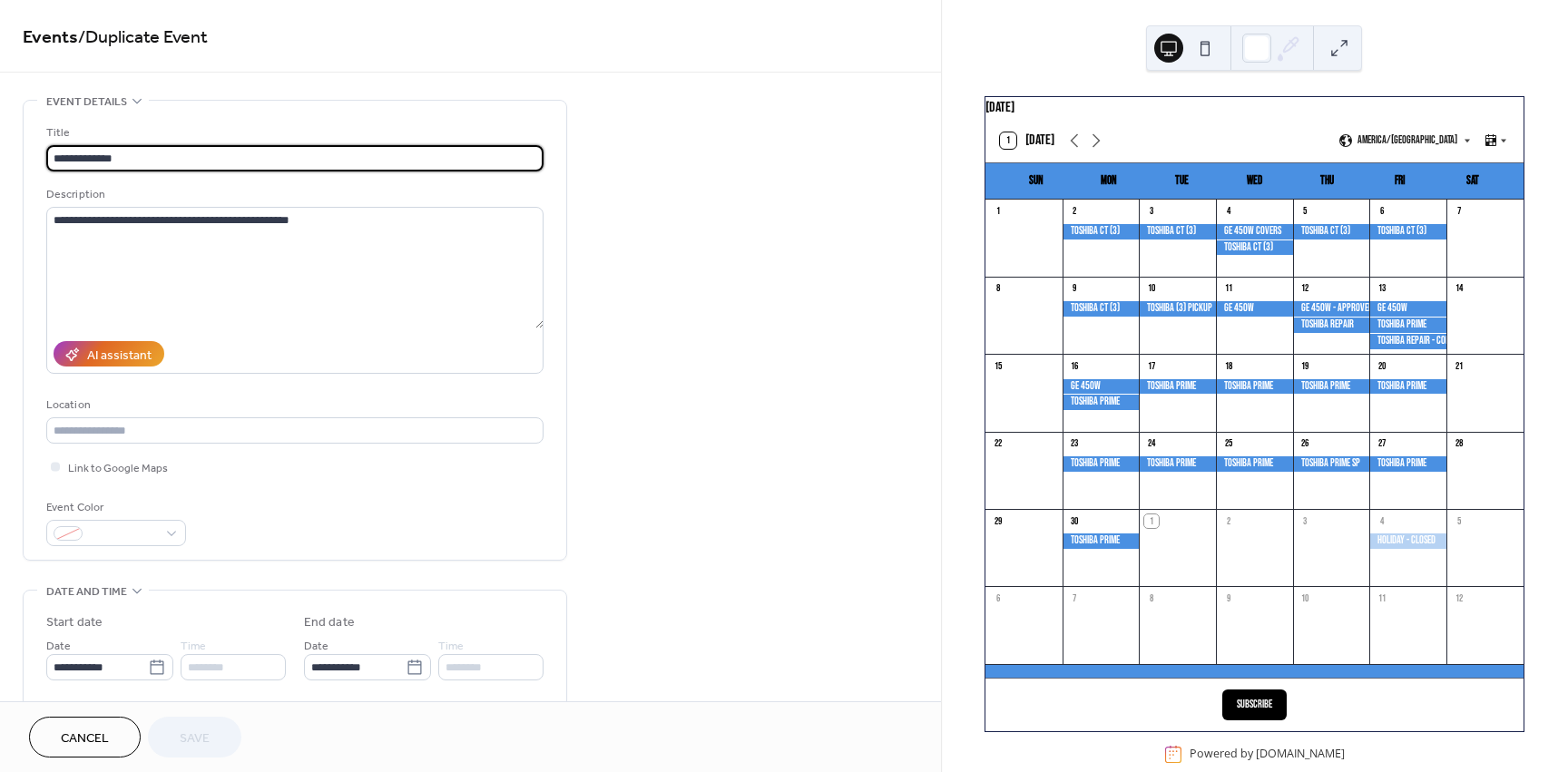 drag, startPoint x: 127, startPoint y: 156, endPoint x: 14, endPoint y: 146, distance: 113.44161 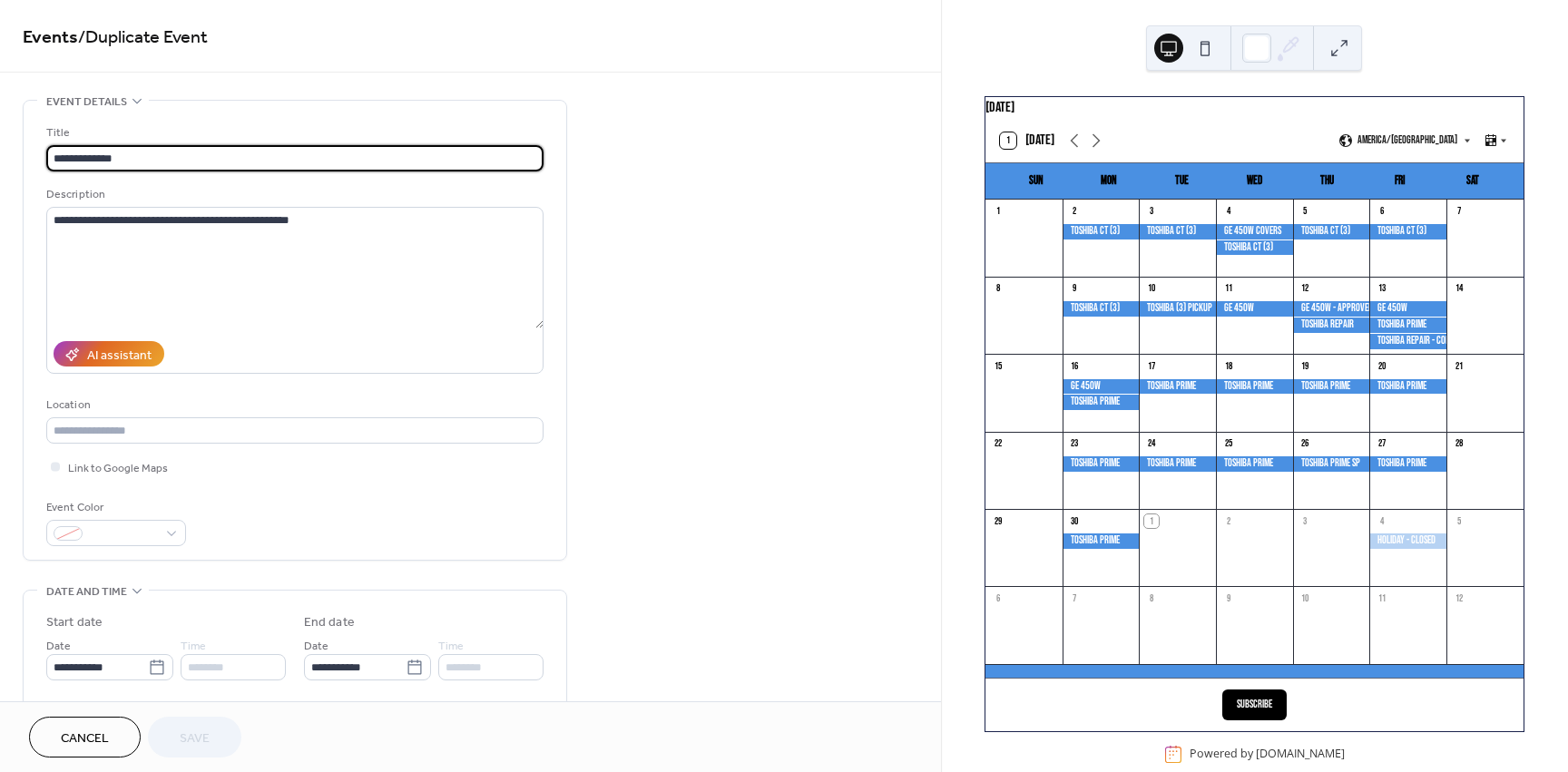 click on "**********" at bounding box center (470, 652) 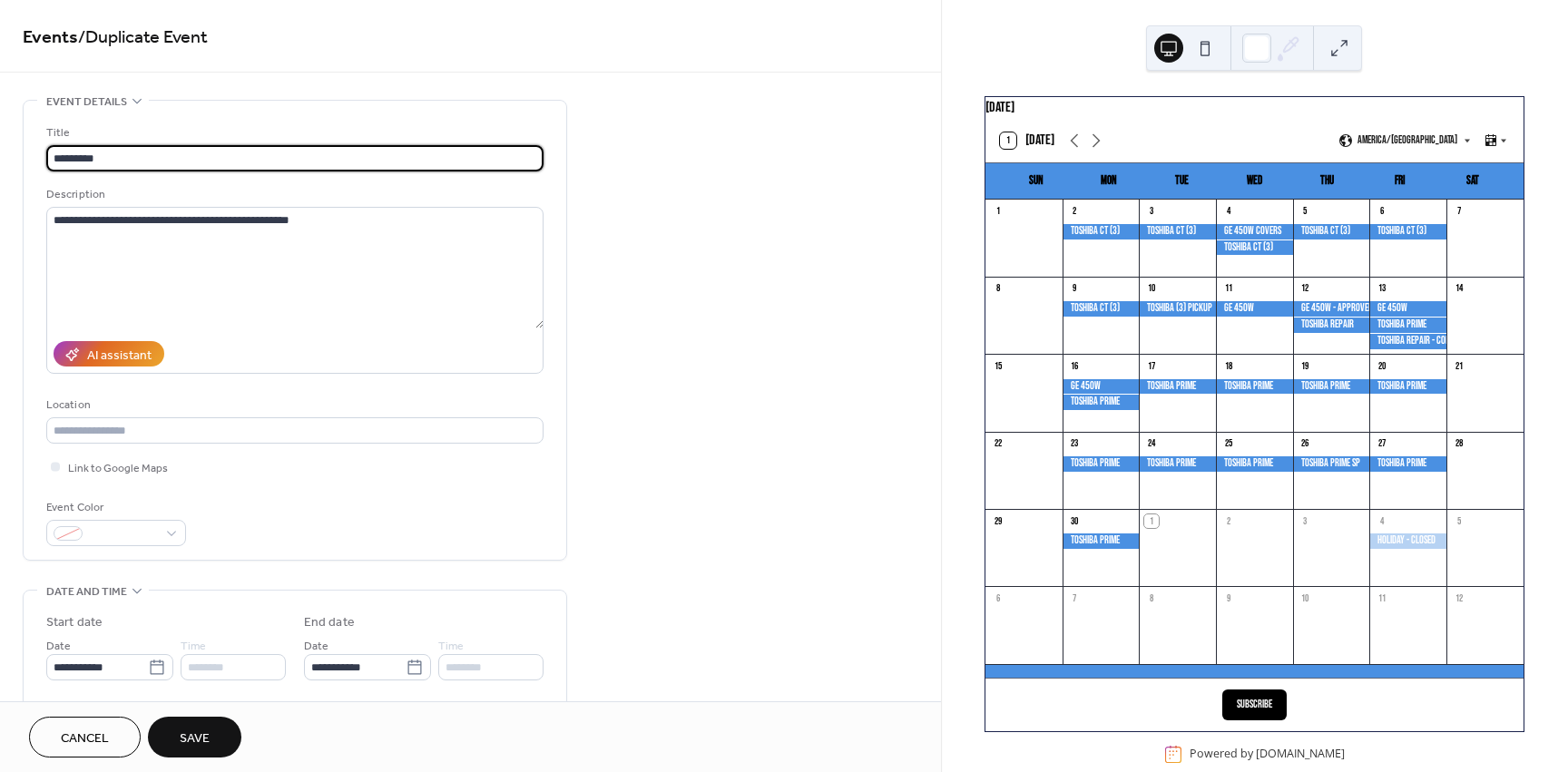 type on "*********" 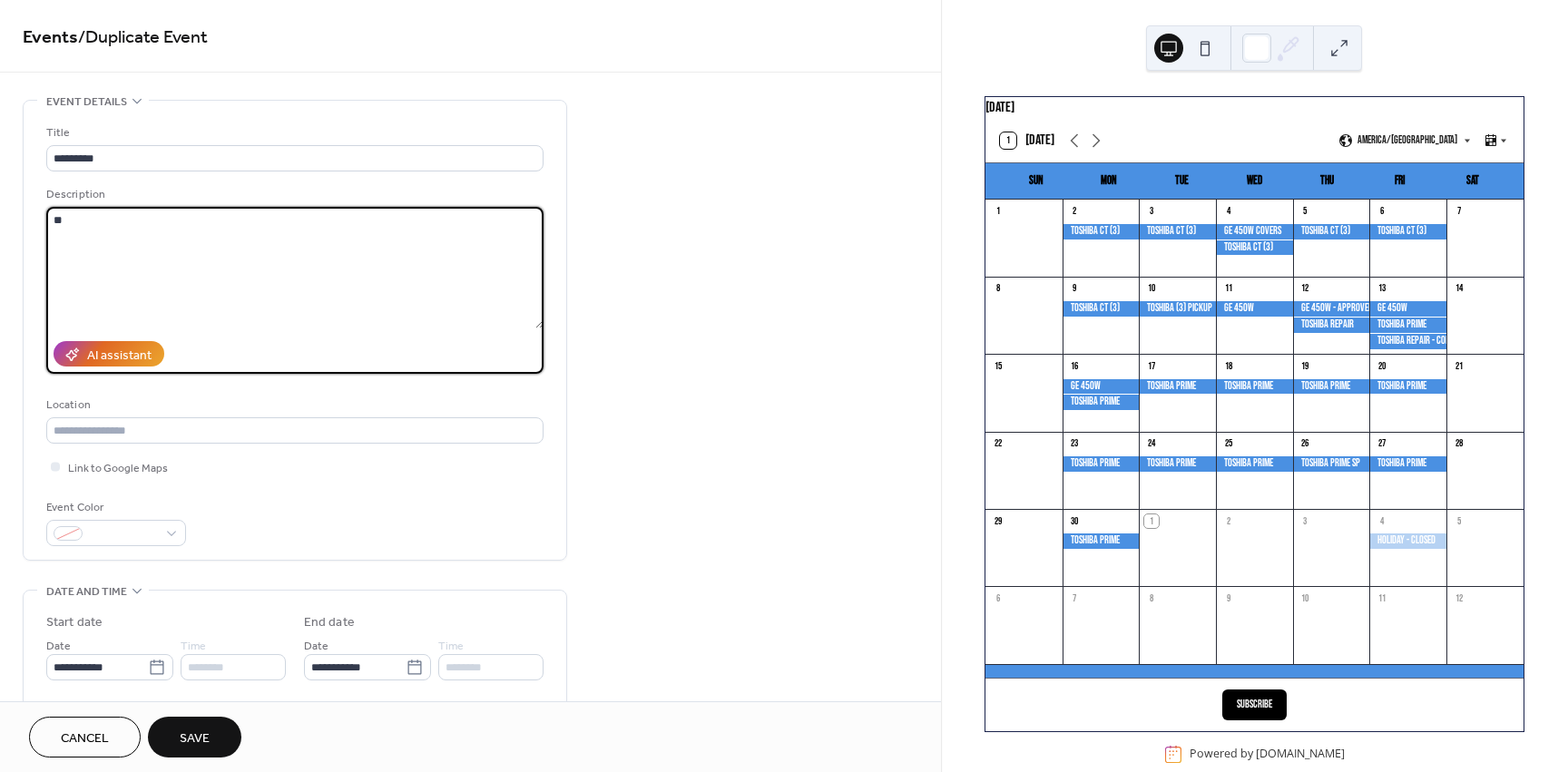 type on "*" 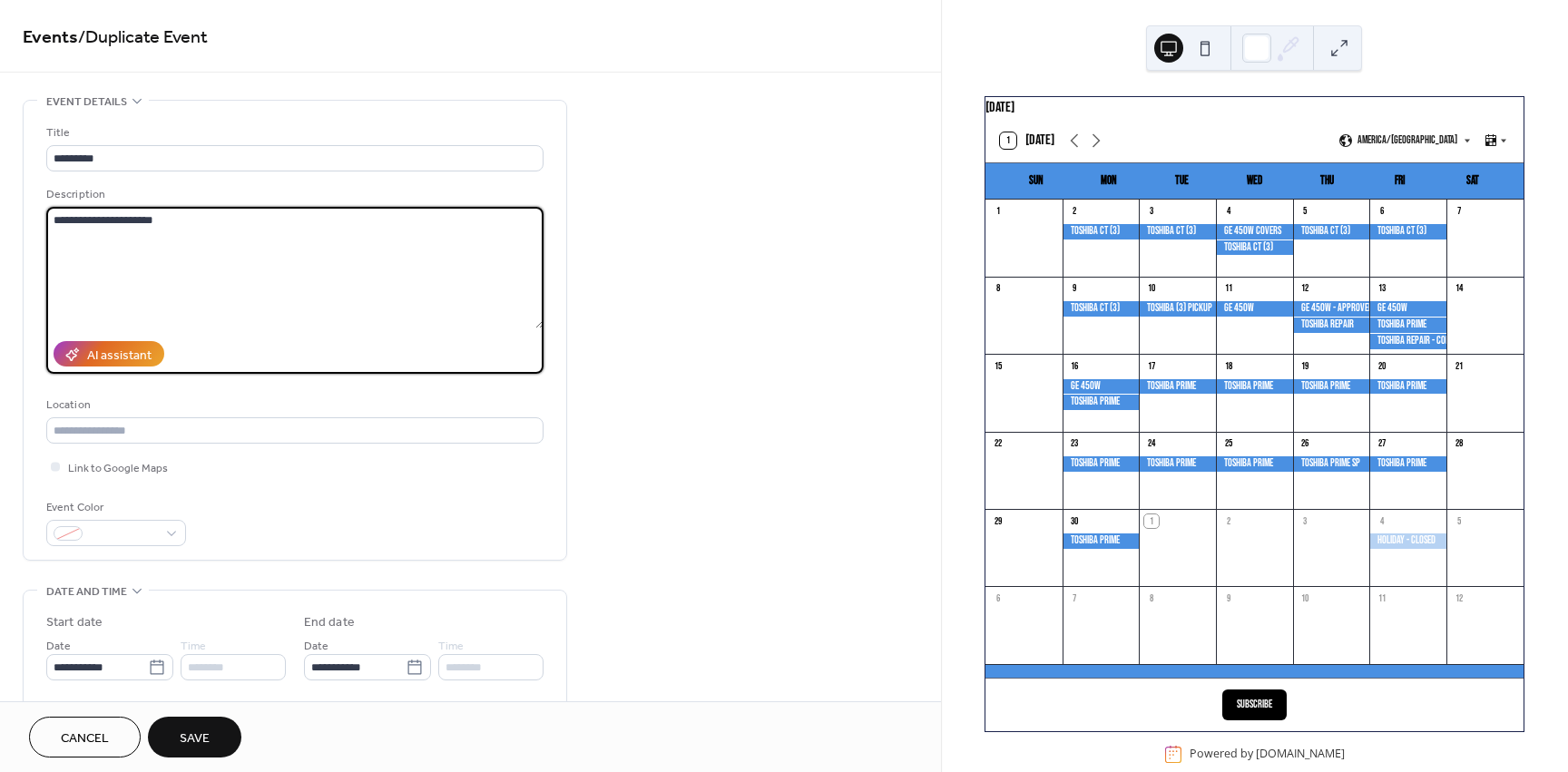 scroll, scrollTop: 61, scrollLeft: 0, axis: vertical 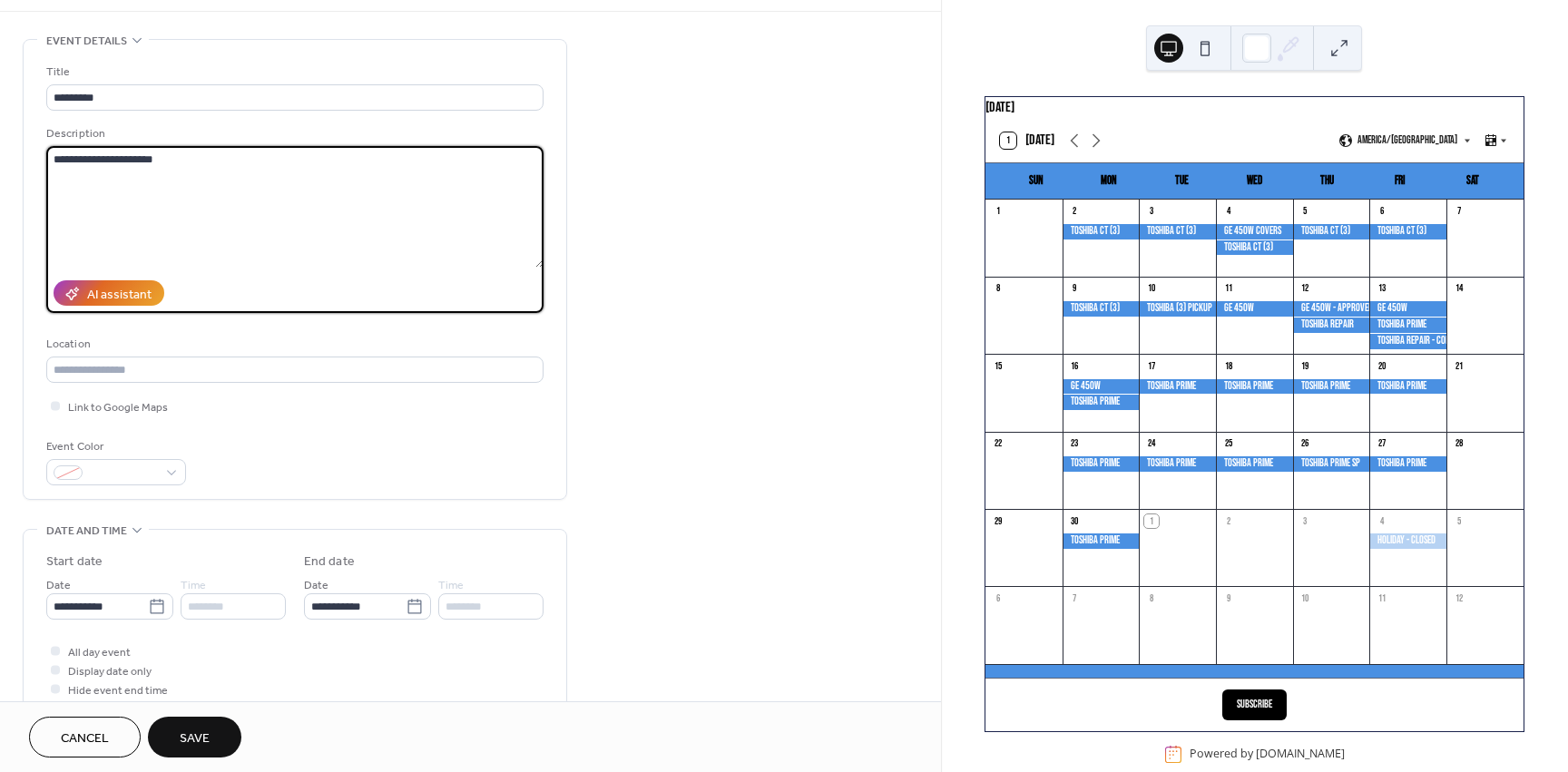 type on "**********" 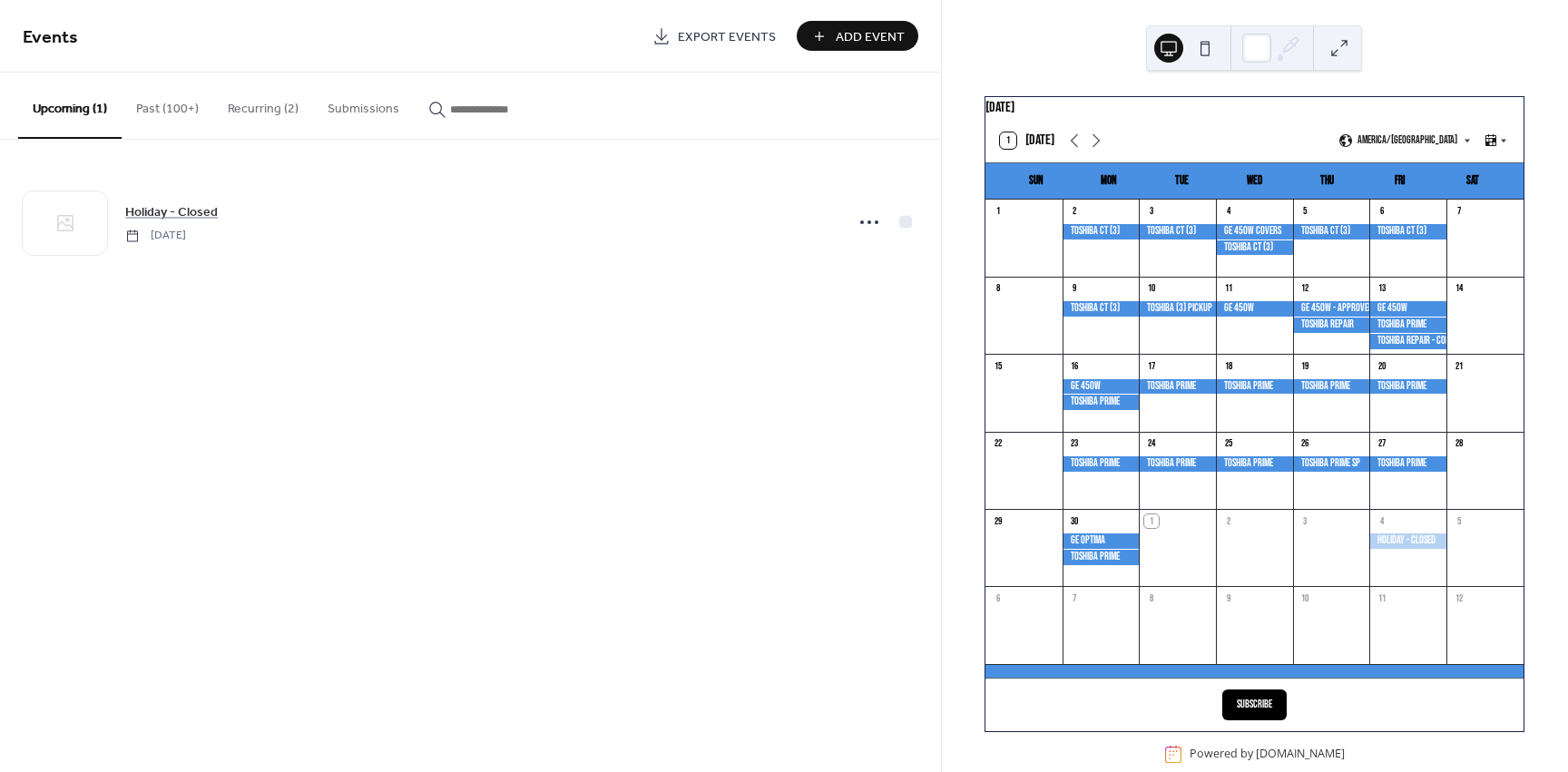 click on "Past  (100+)" at bounding box center (167, 104) 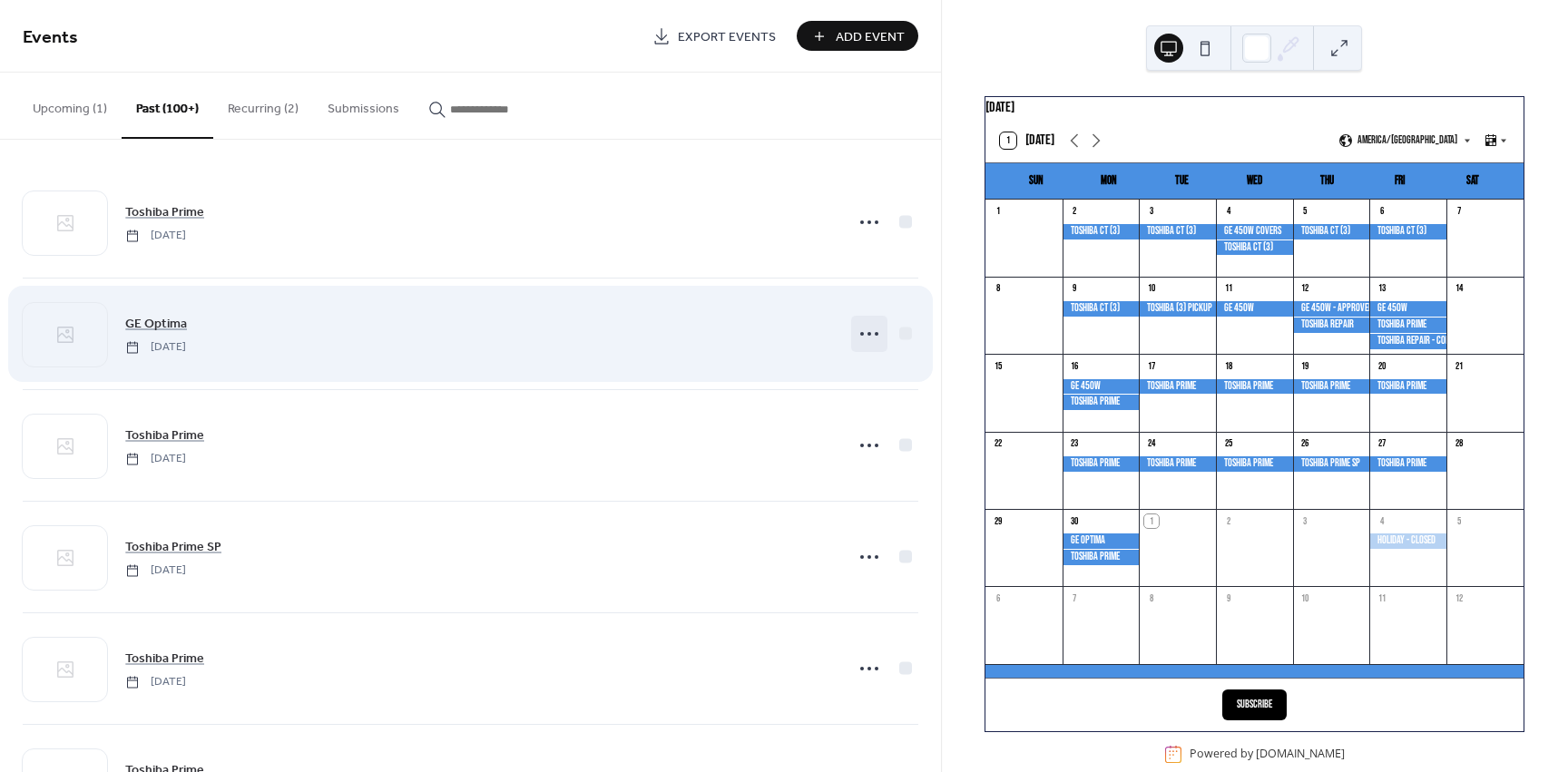 click 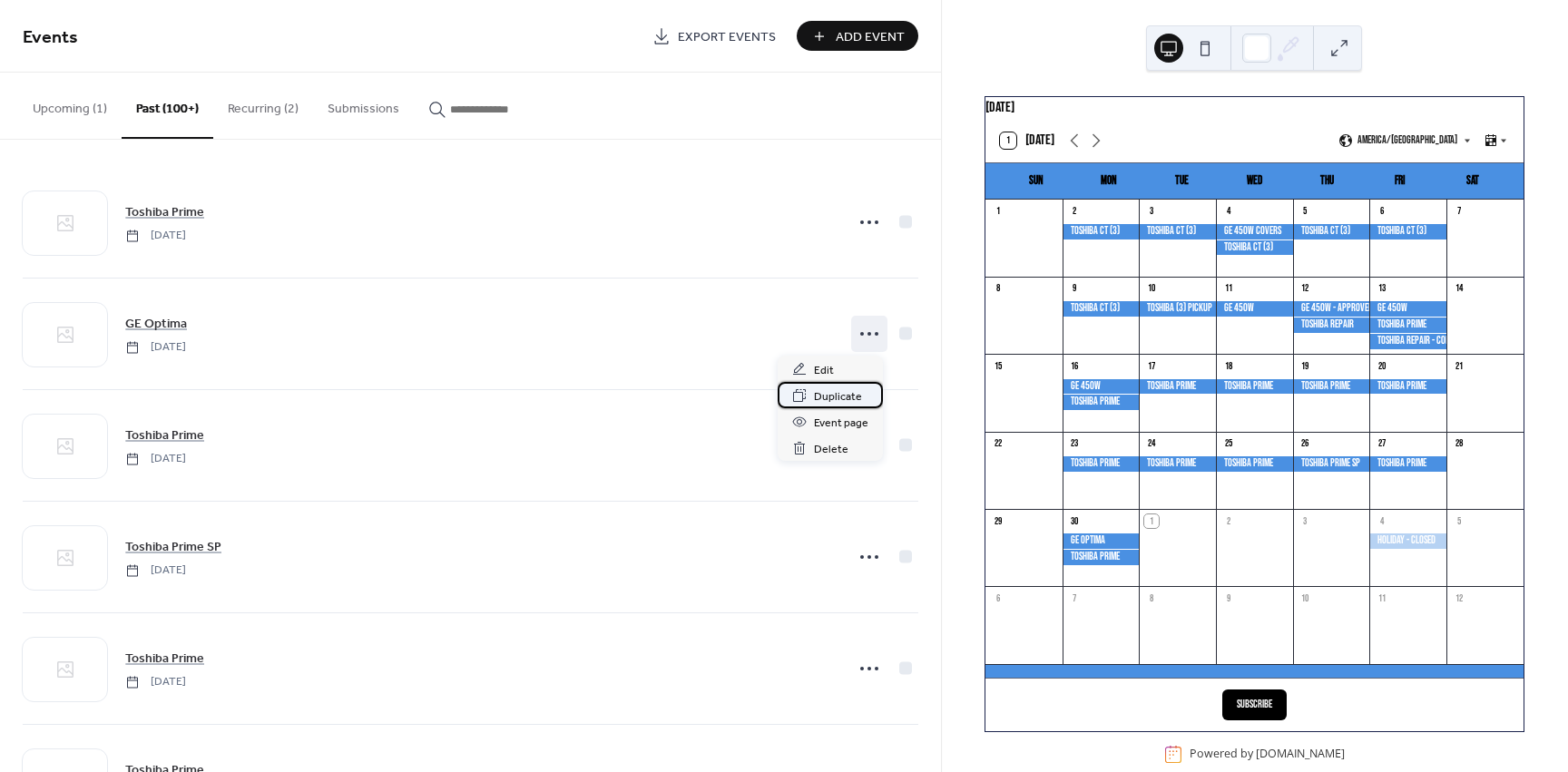click on "Duplicate" at bounding box center [838, 396] 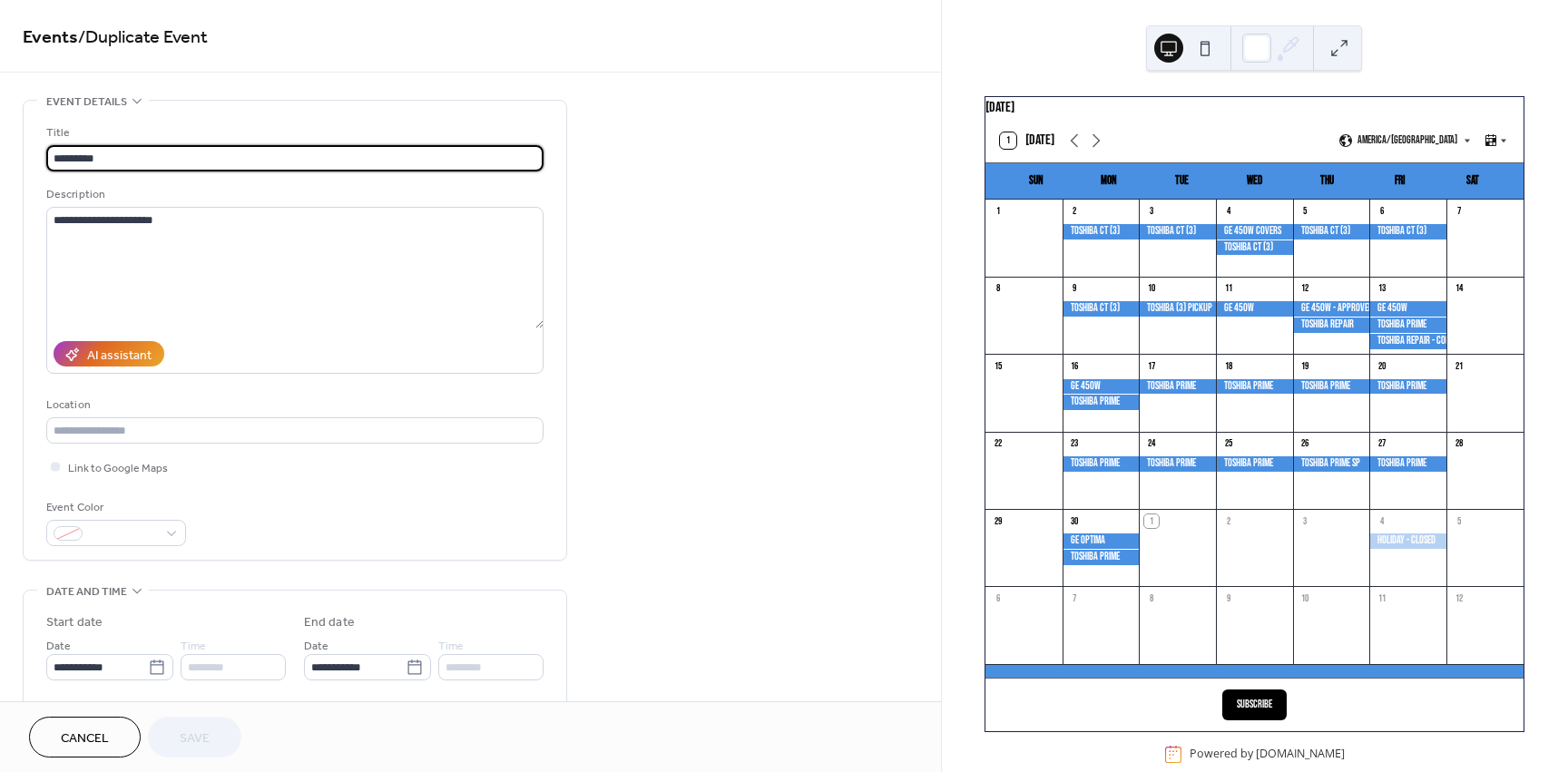 drag, startPoint x: 100, startPoint y: 160, endPoint x: -44, endPoint y: 149, distance: 144.41953 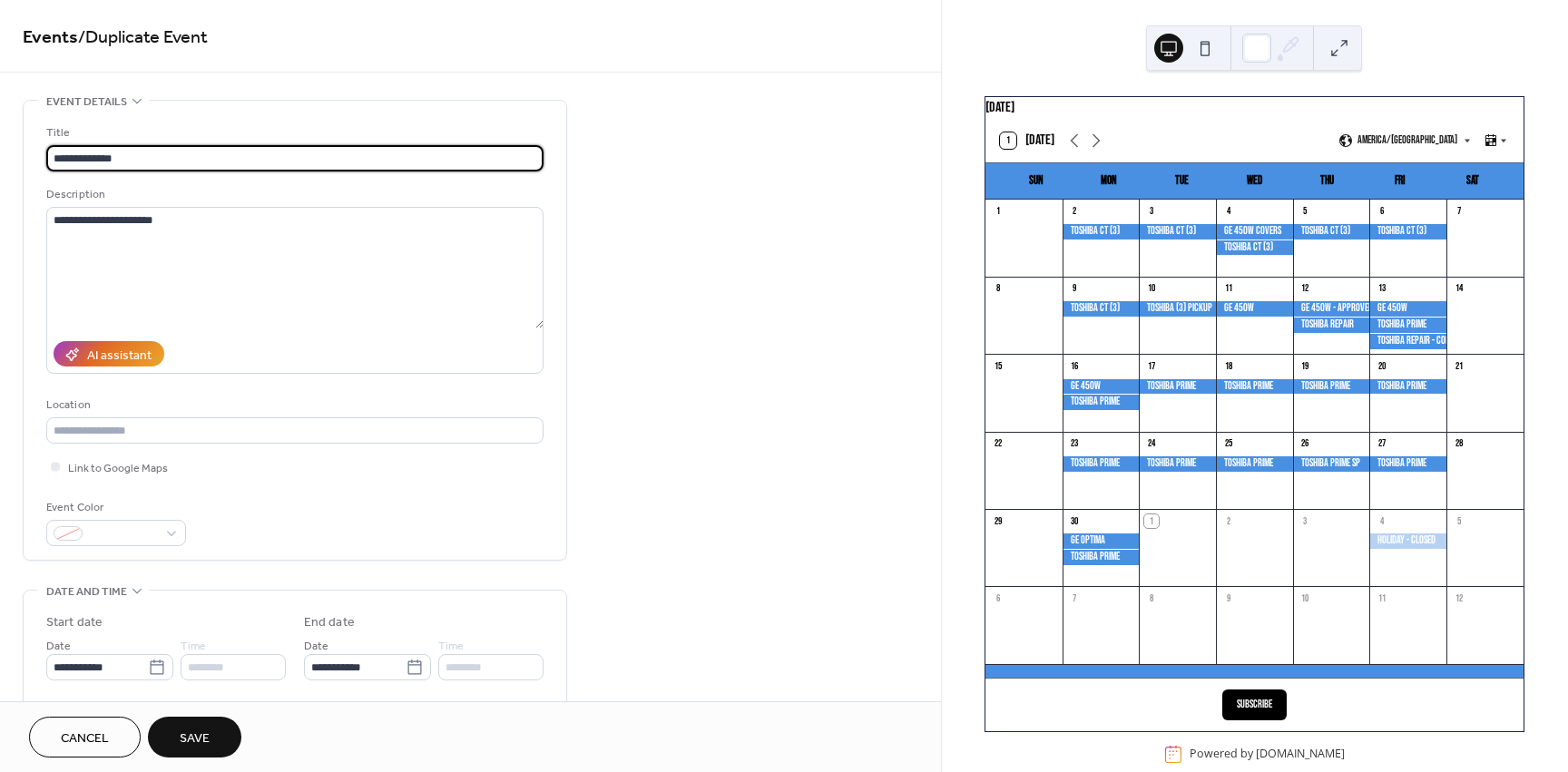 type on "**********" 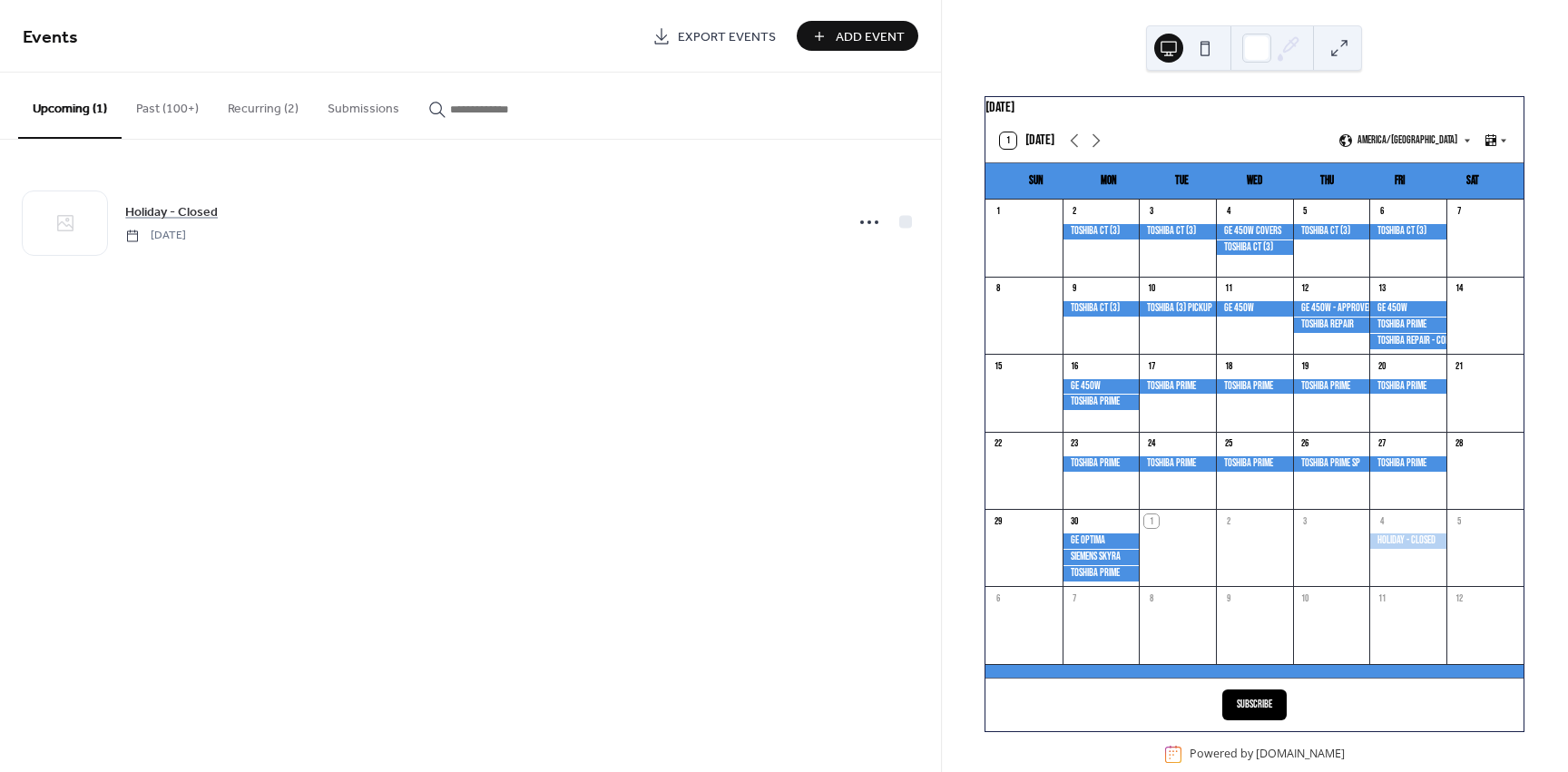click on "Past  (100+)" at bounding box center (167, 104) 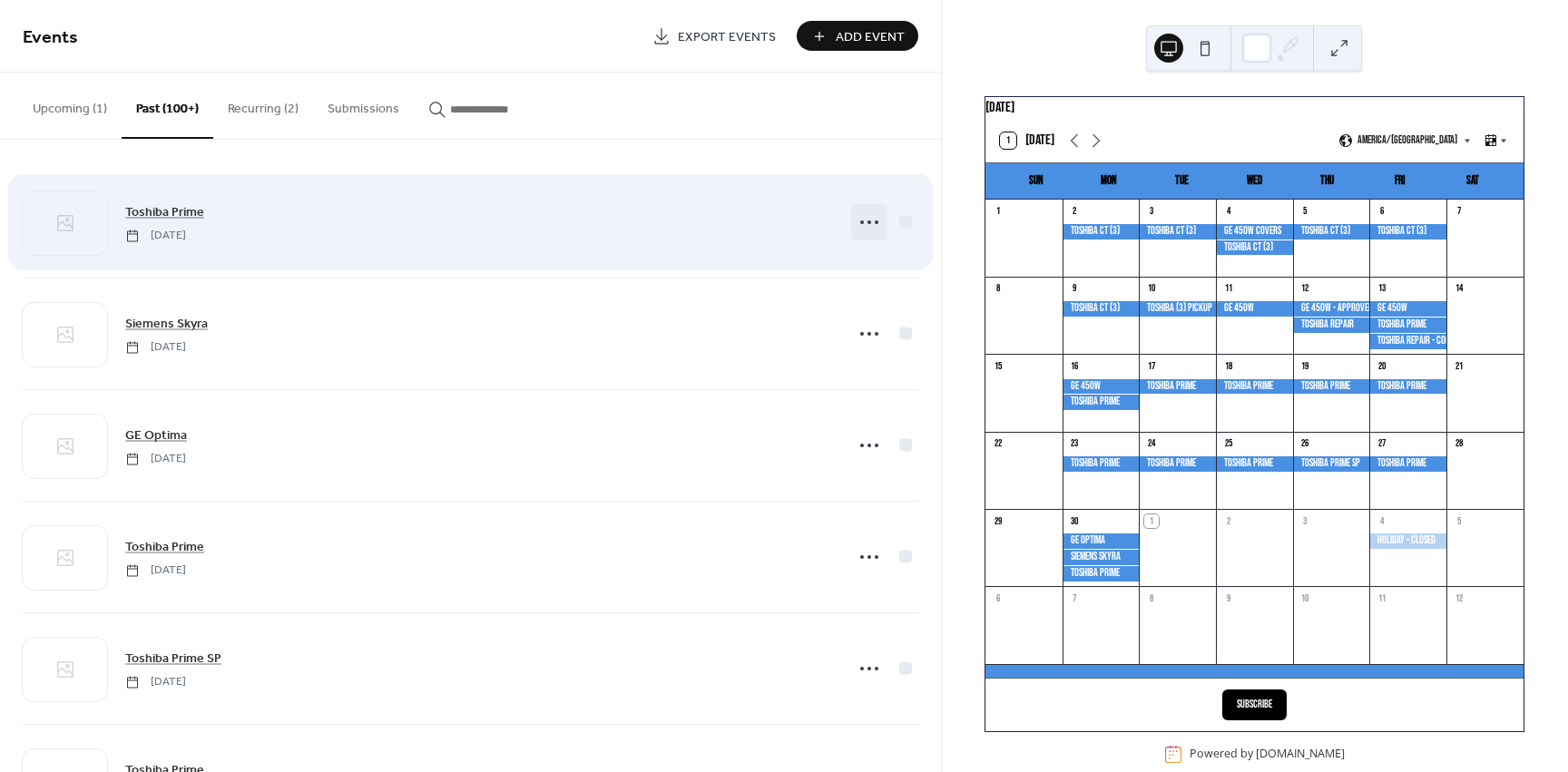 click 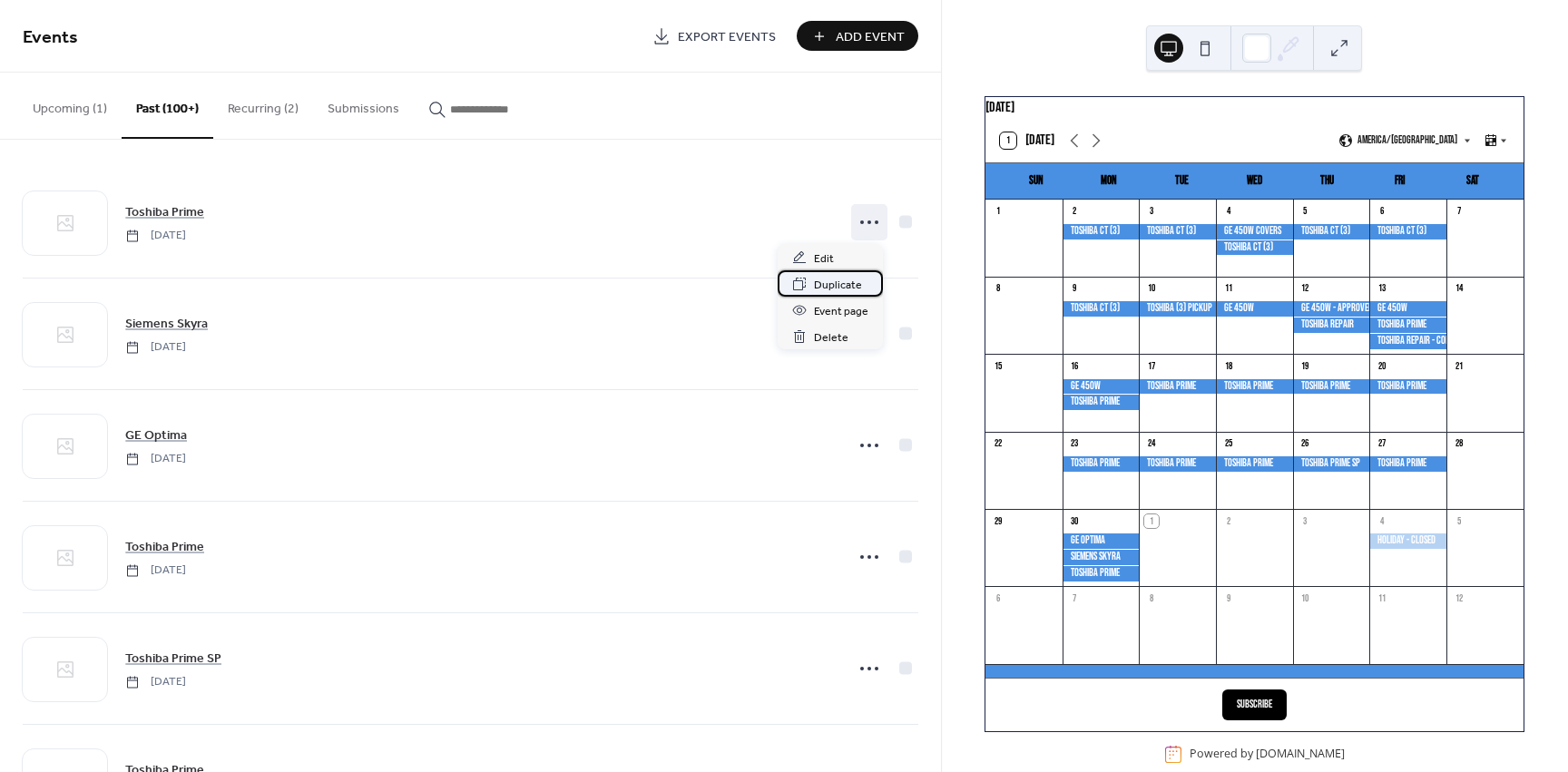 click on "Duplicate" at bounding box center [838, 285] 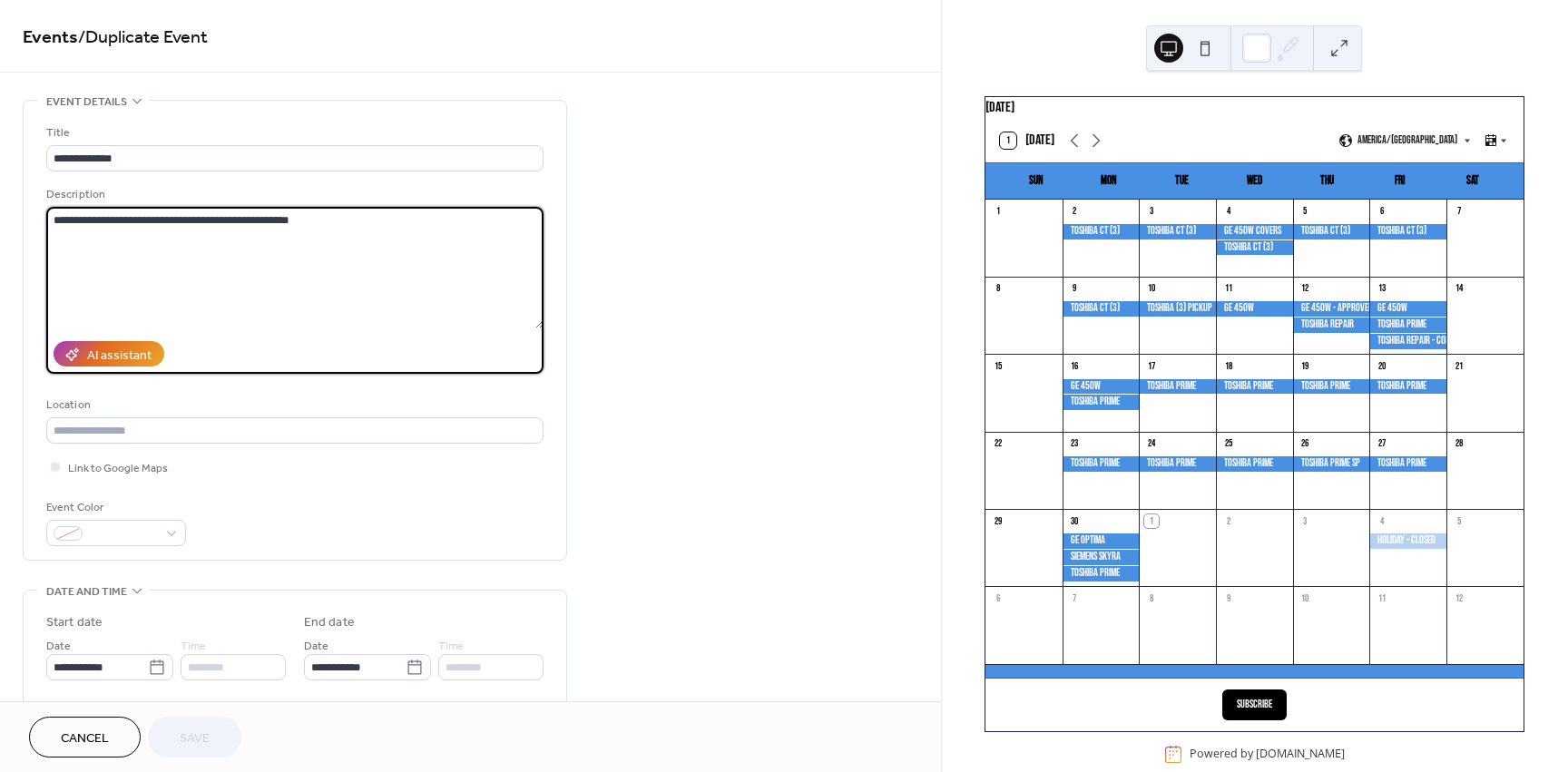 drag, startPoint x: 294, startPoint y: 220, endPoint x: -42, endPoint y: 219, distance: 336.00149 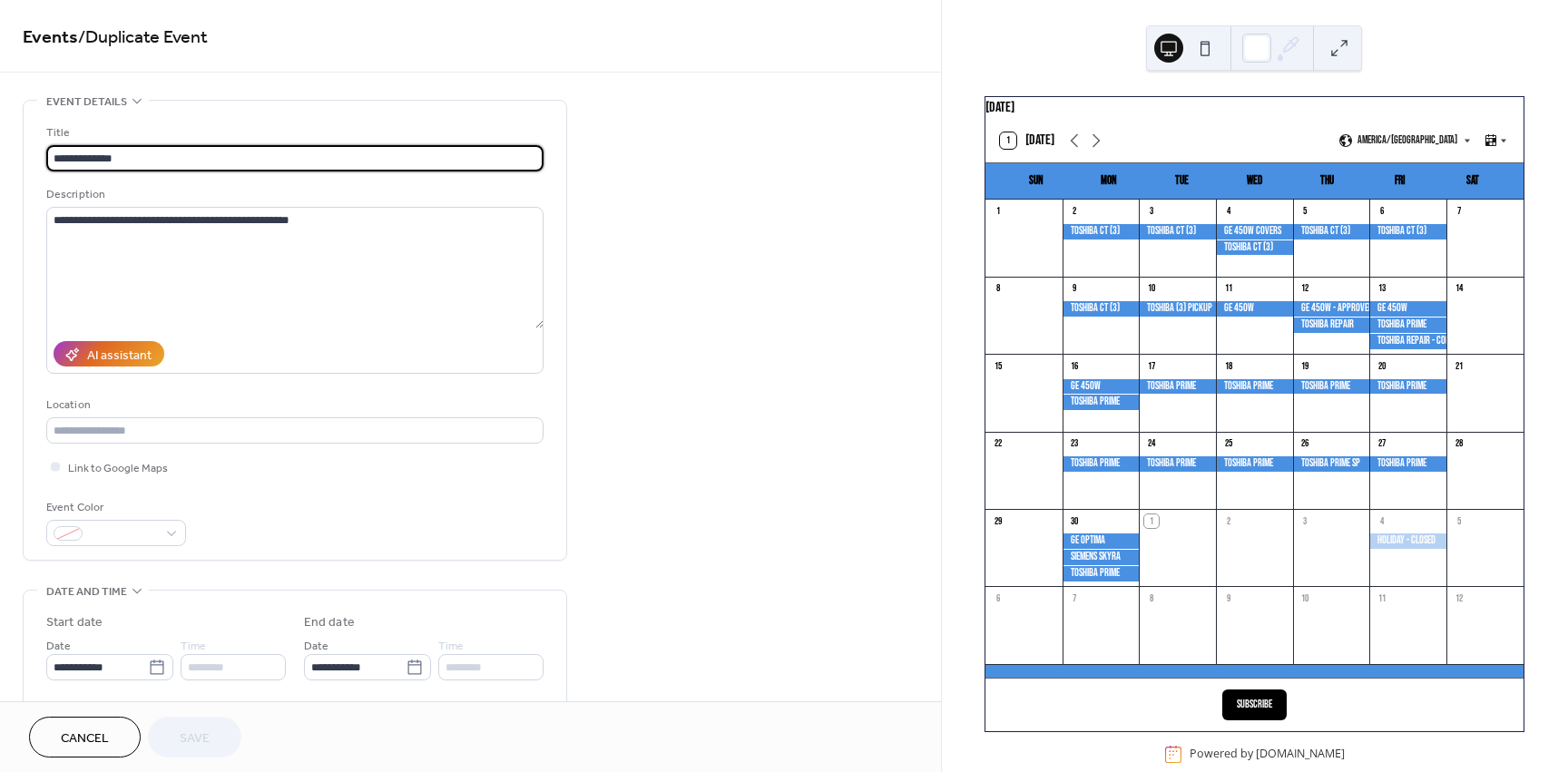 click on "**********" at bounding box center (295, 158) 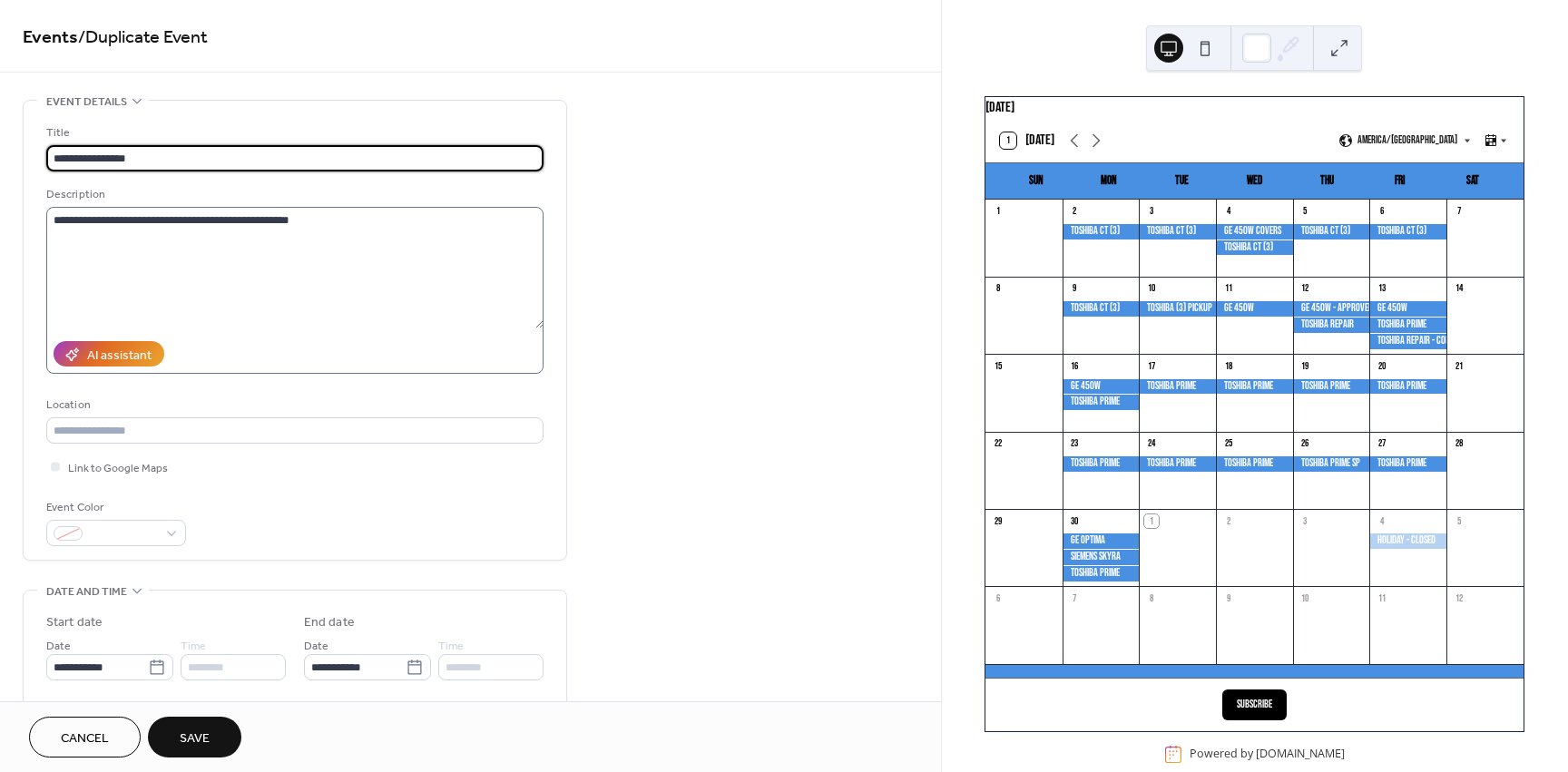 type on "**********" 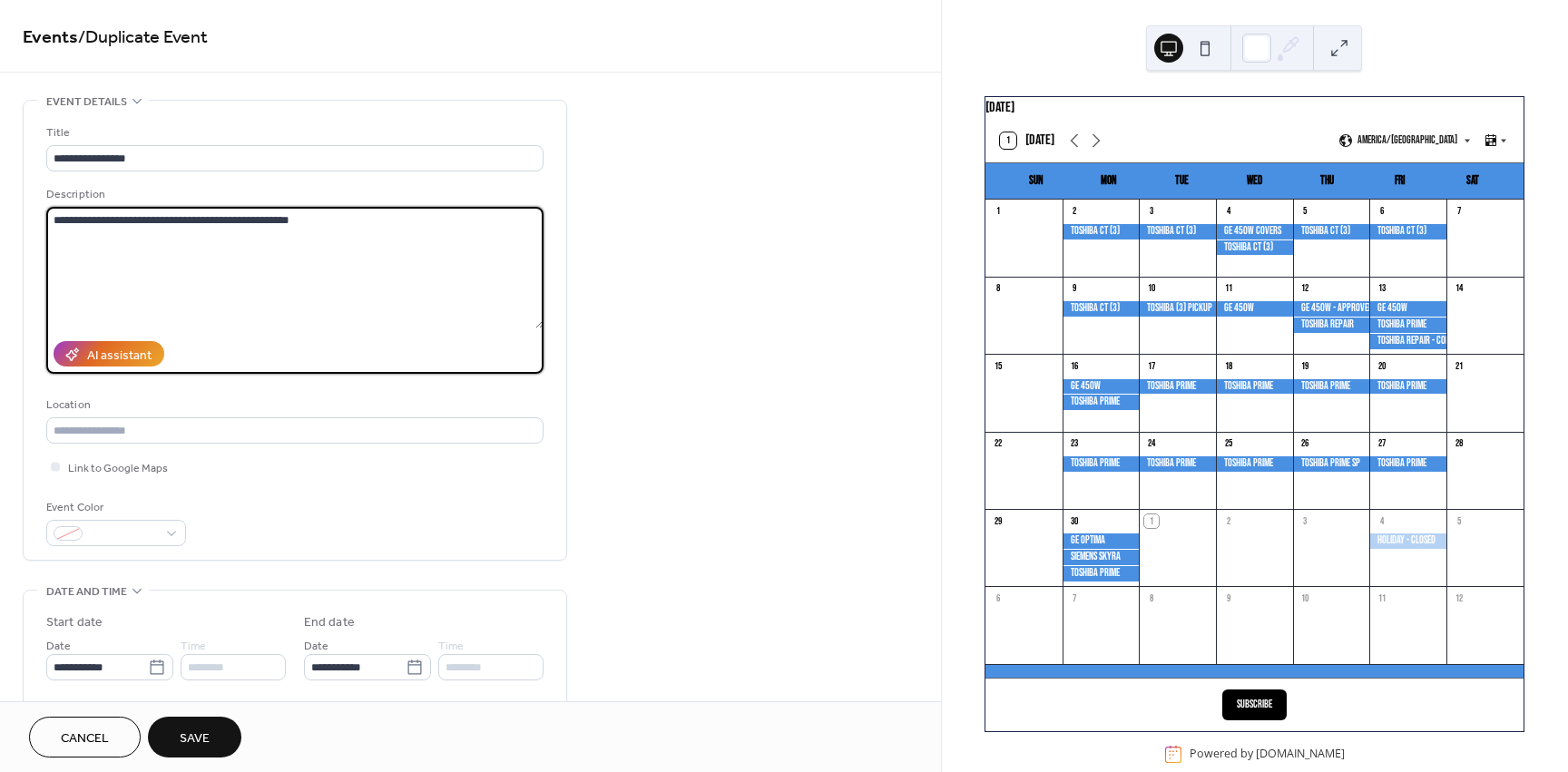 drag, startPoint x: 327, startPoint y: 226, endPoint x: -50, endPoint y: 200, distance: 377.8955 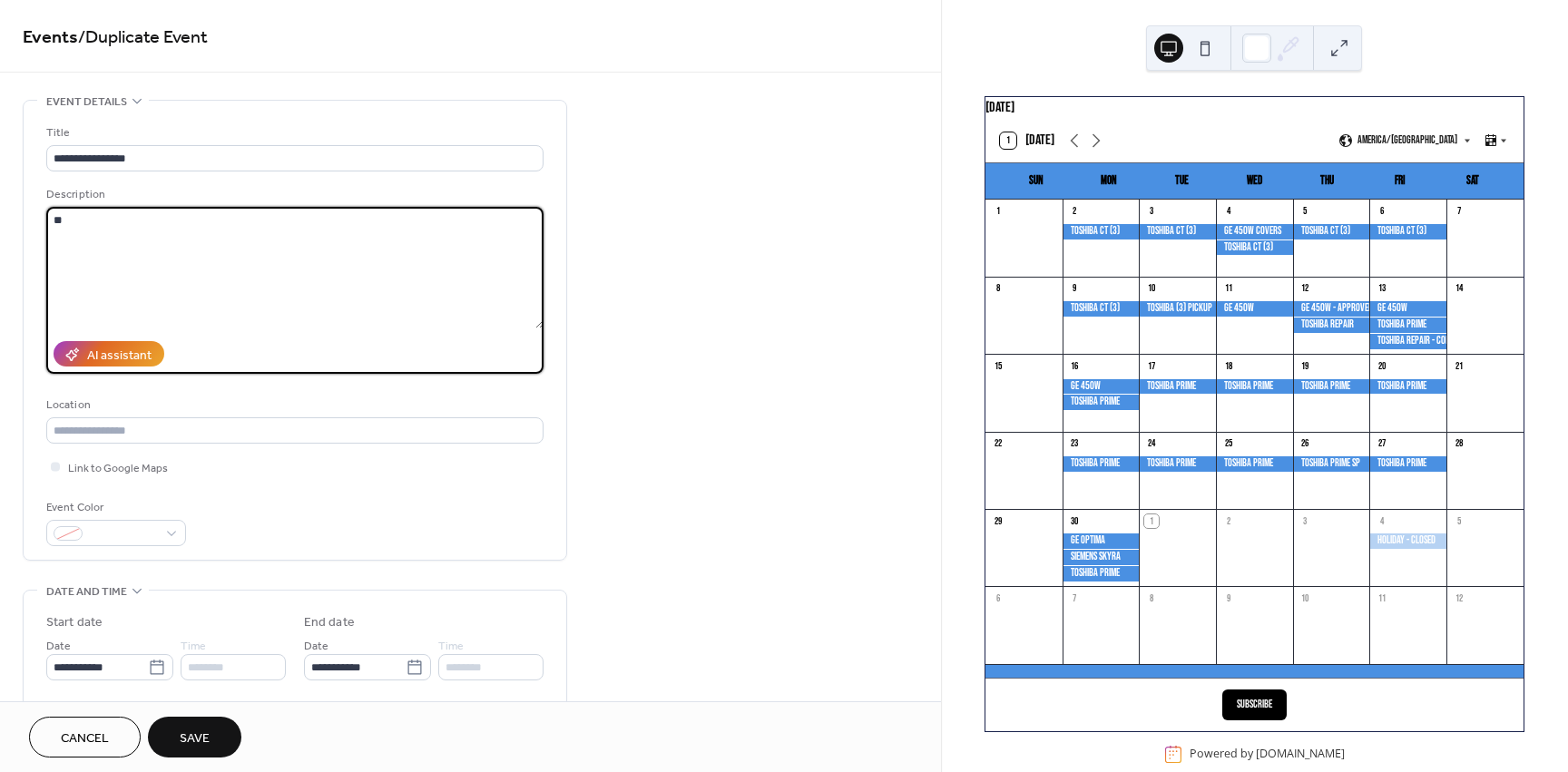 type on "*" 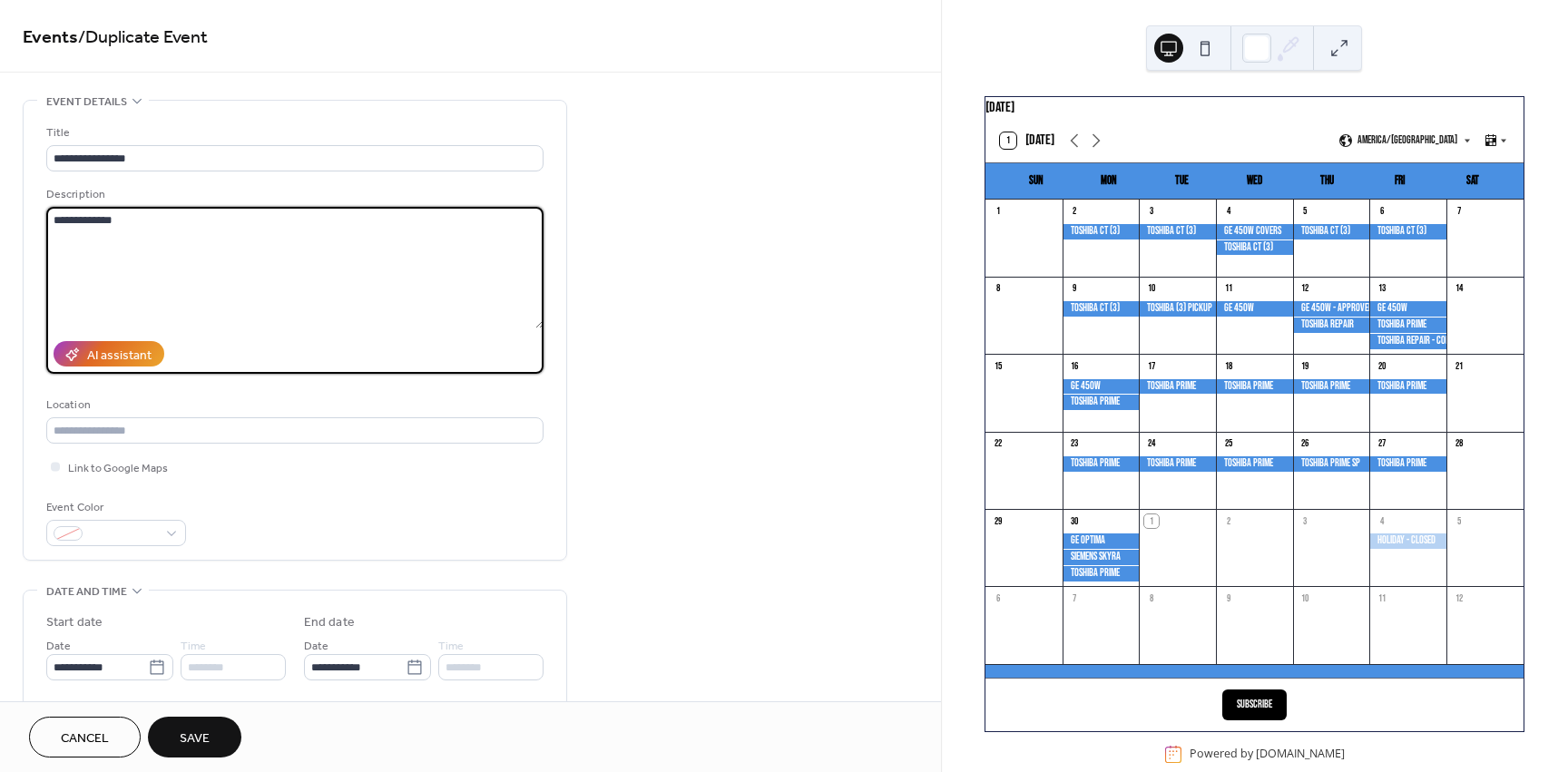 type on "**********" 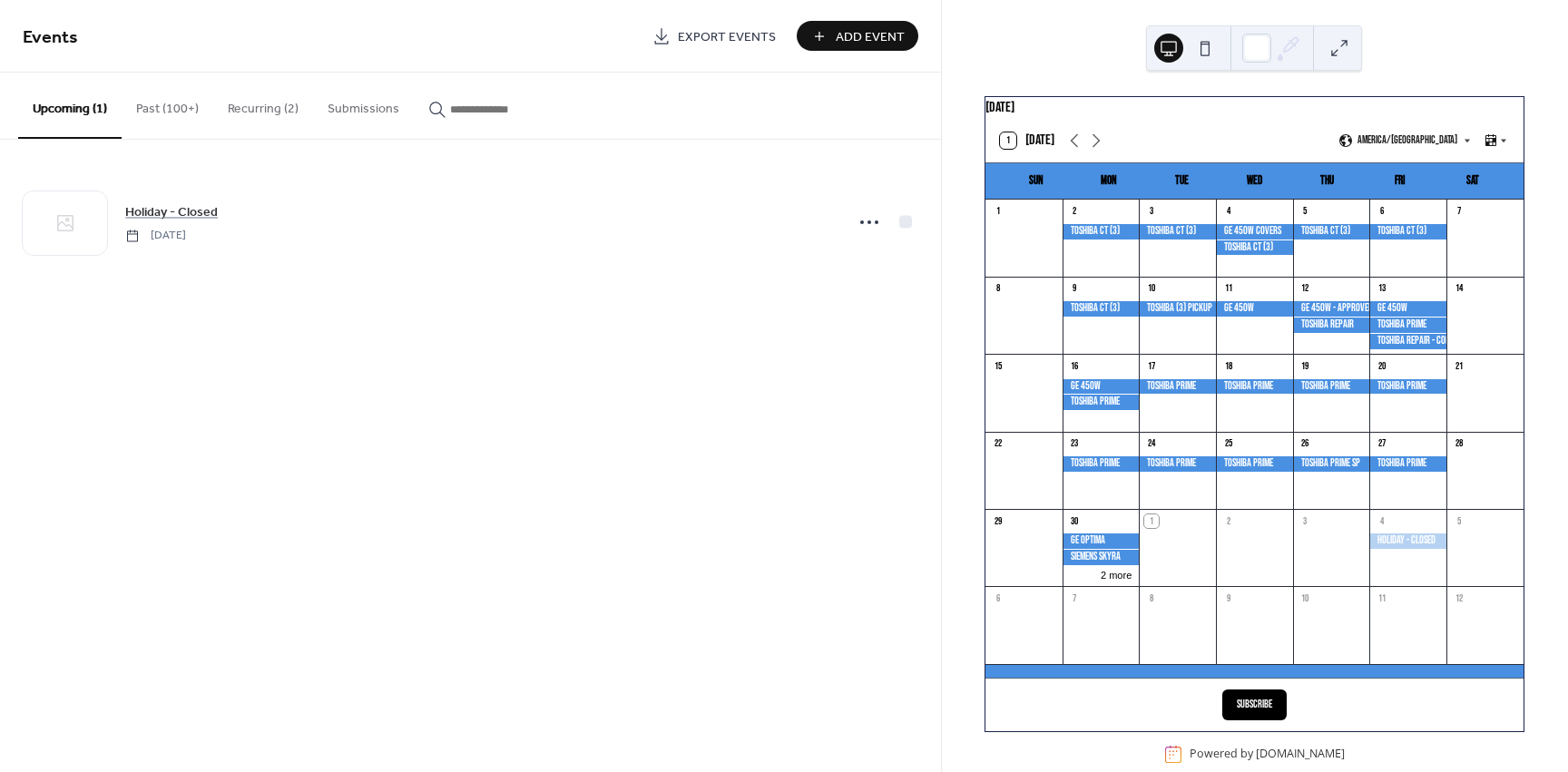 click on "Past  (100+)" at bounding box center (167, 104) 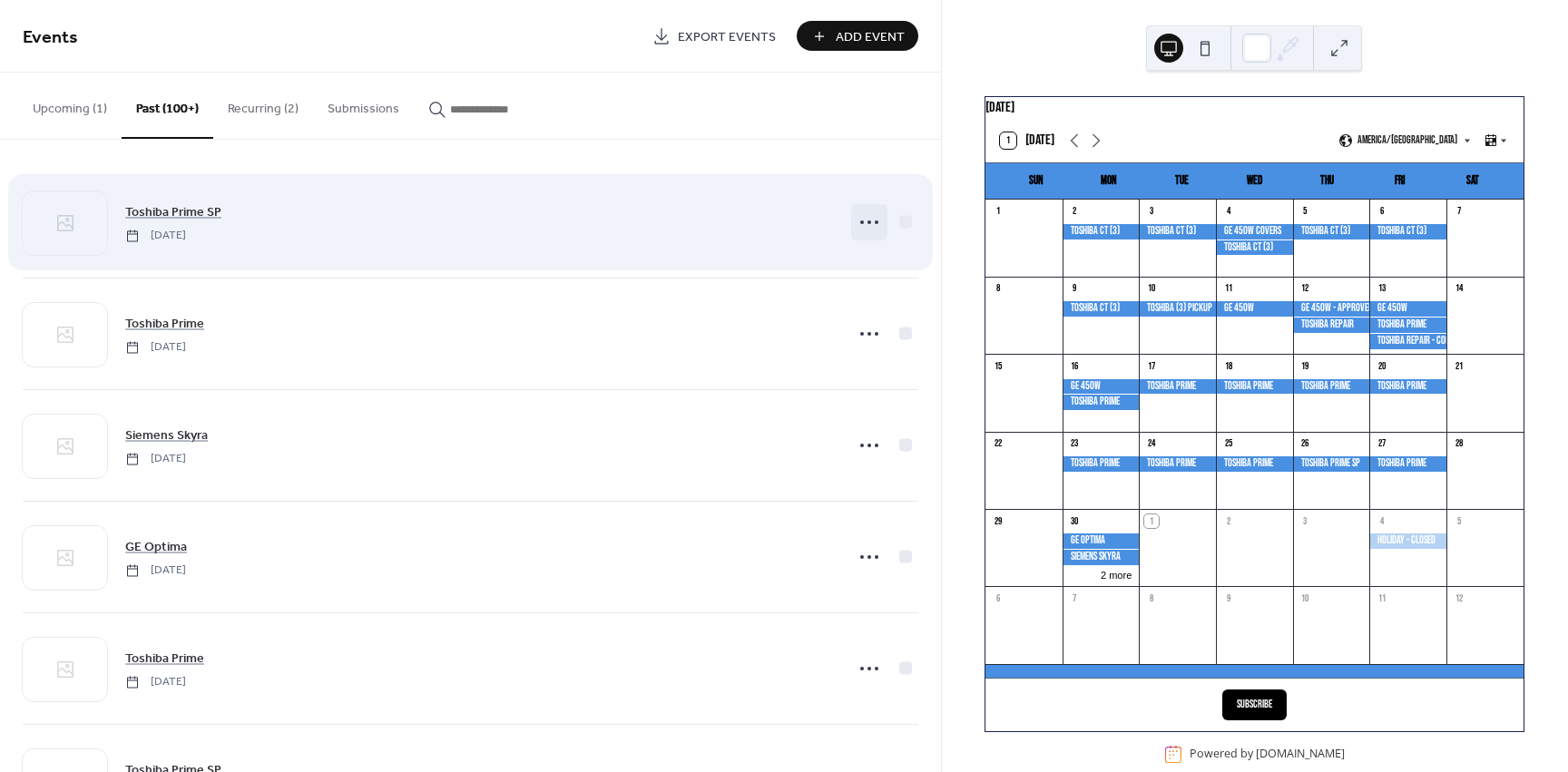 click 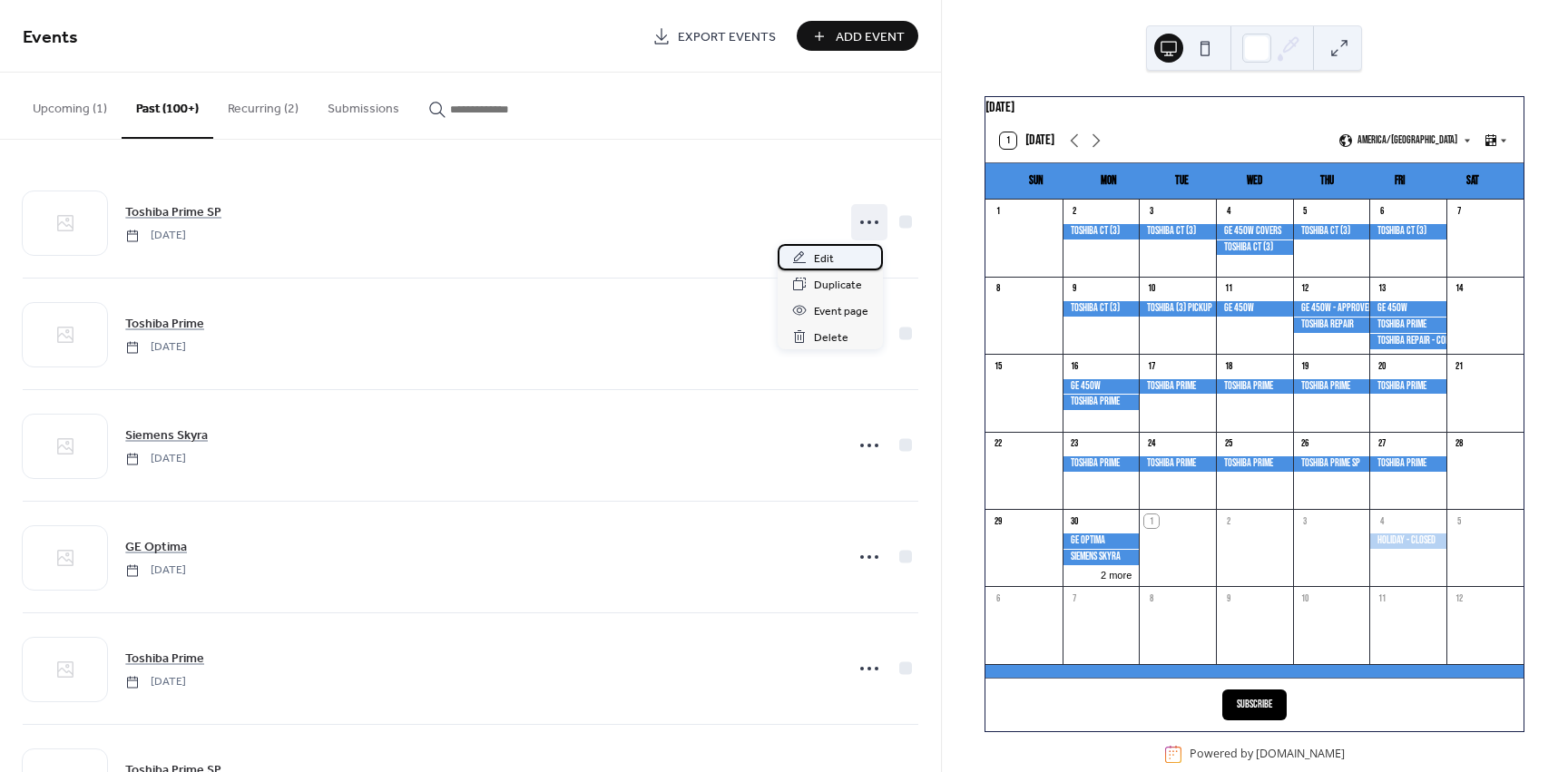 click on "Edit" at bounding box center [830, 257] 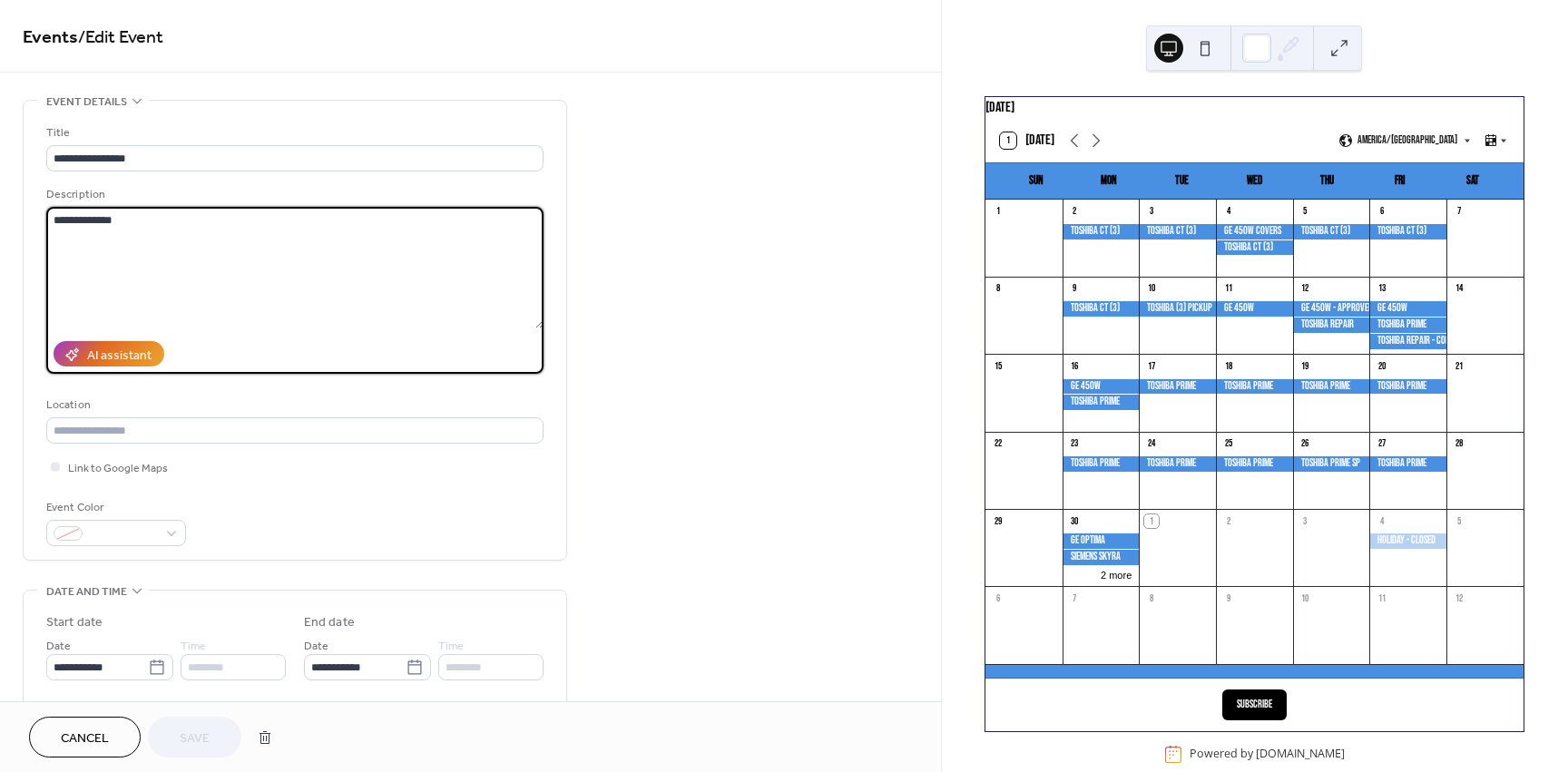 click on "**********" at bounding box center [295, 268] 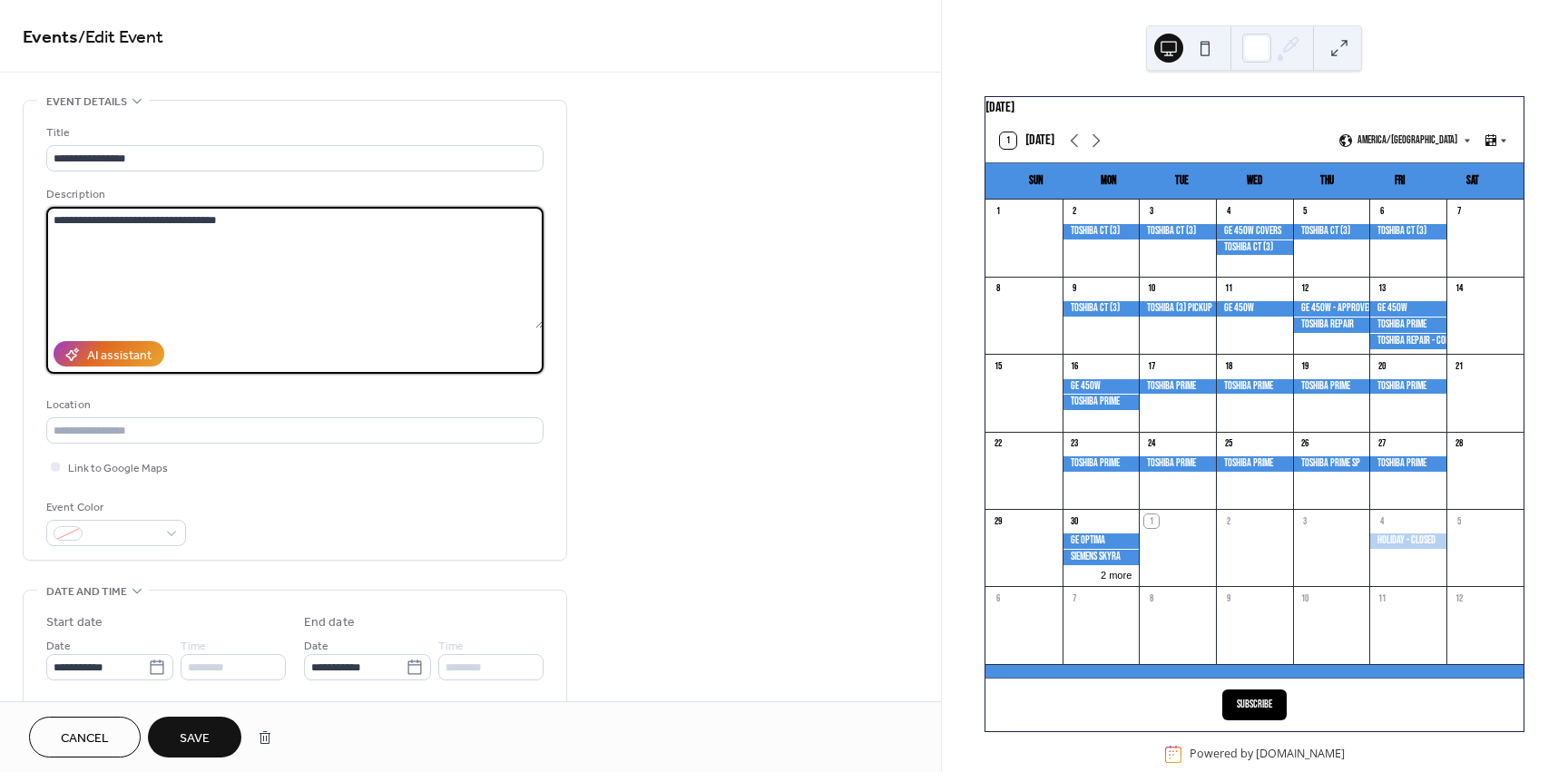 type on "**********" 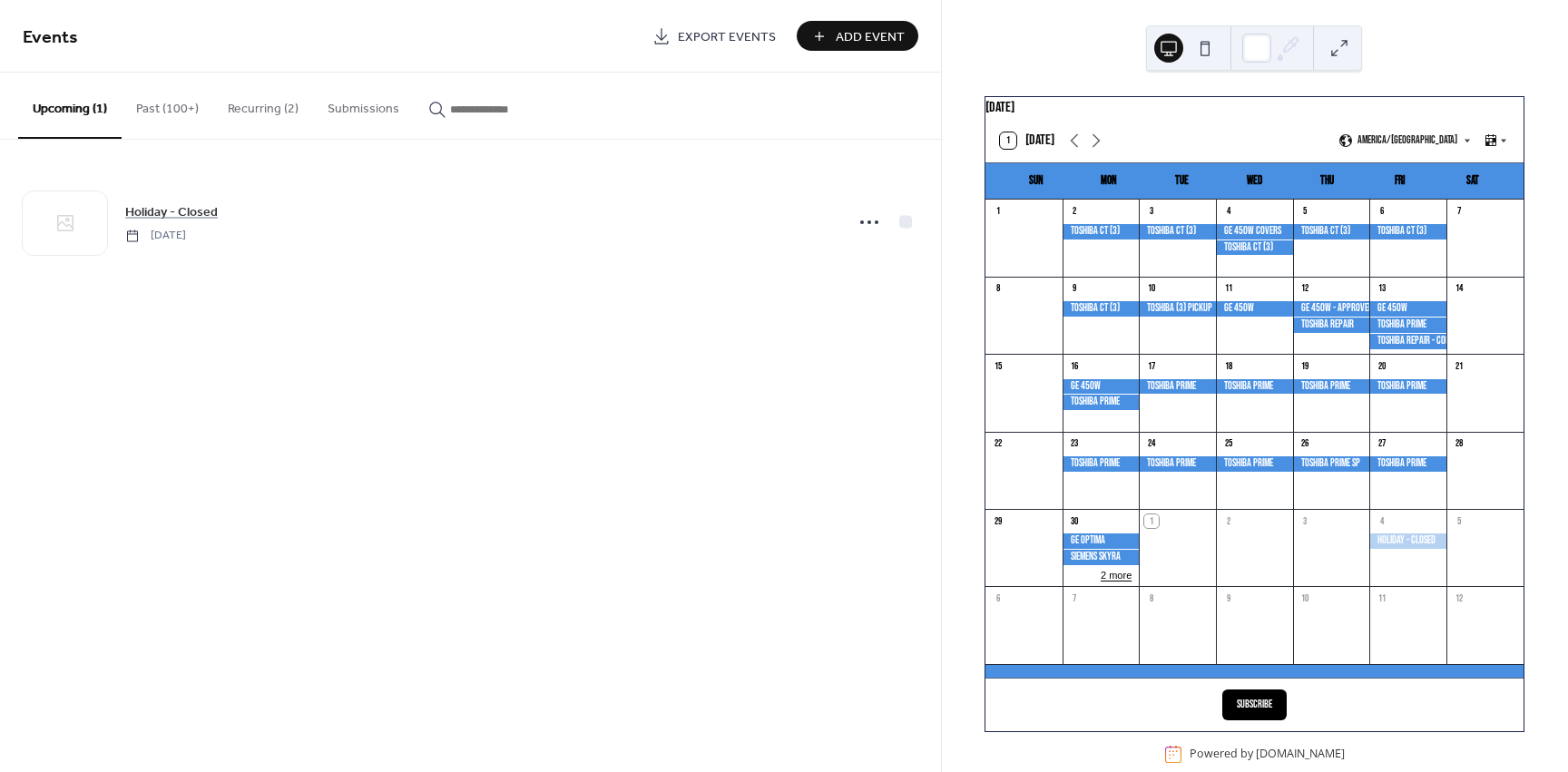 click on "2 more" at bounding box center (1116, 573) 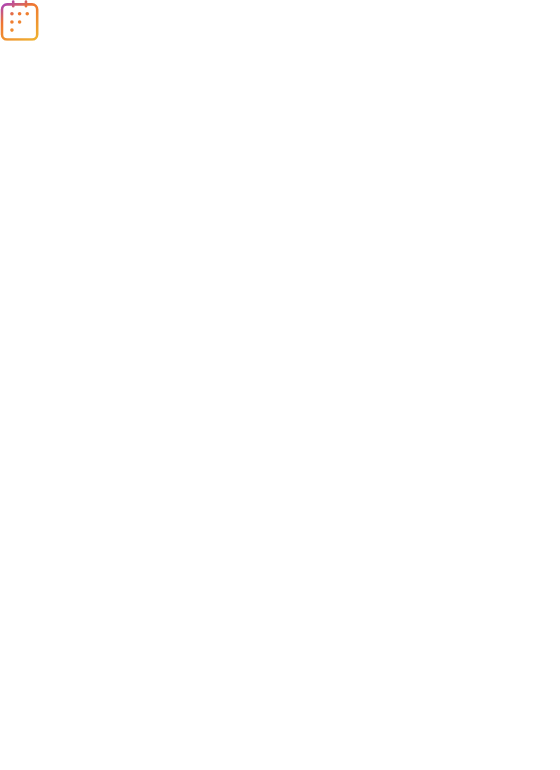 scroll, scrollTop: 0, scrollLeft: 0, axis: both 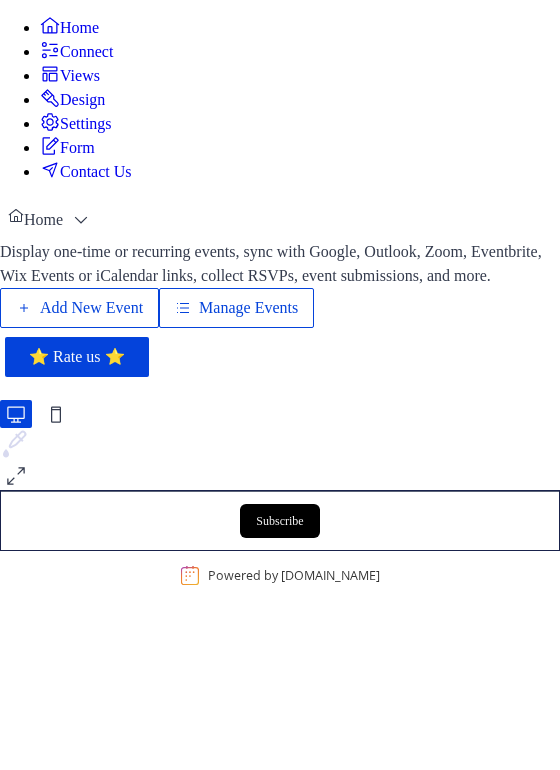 click on "Add New Event" at bounding box center [91, 308] 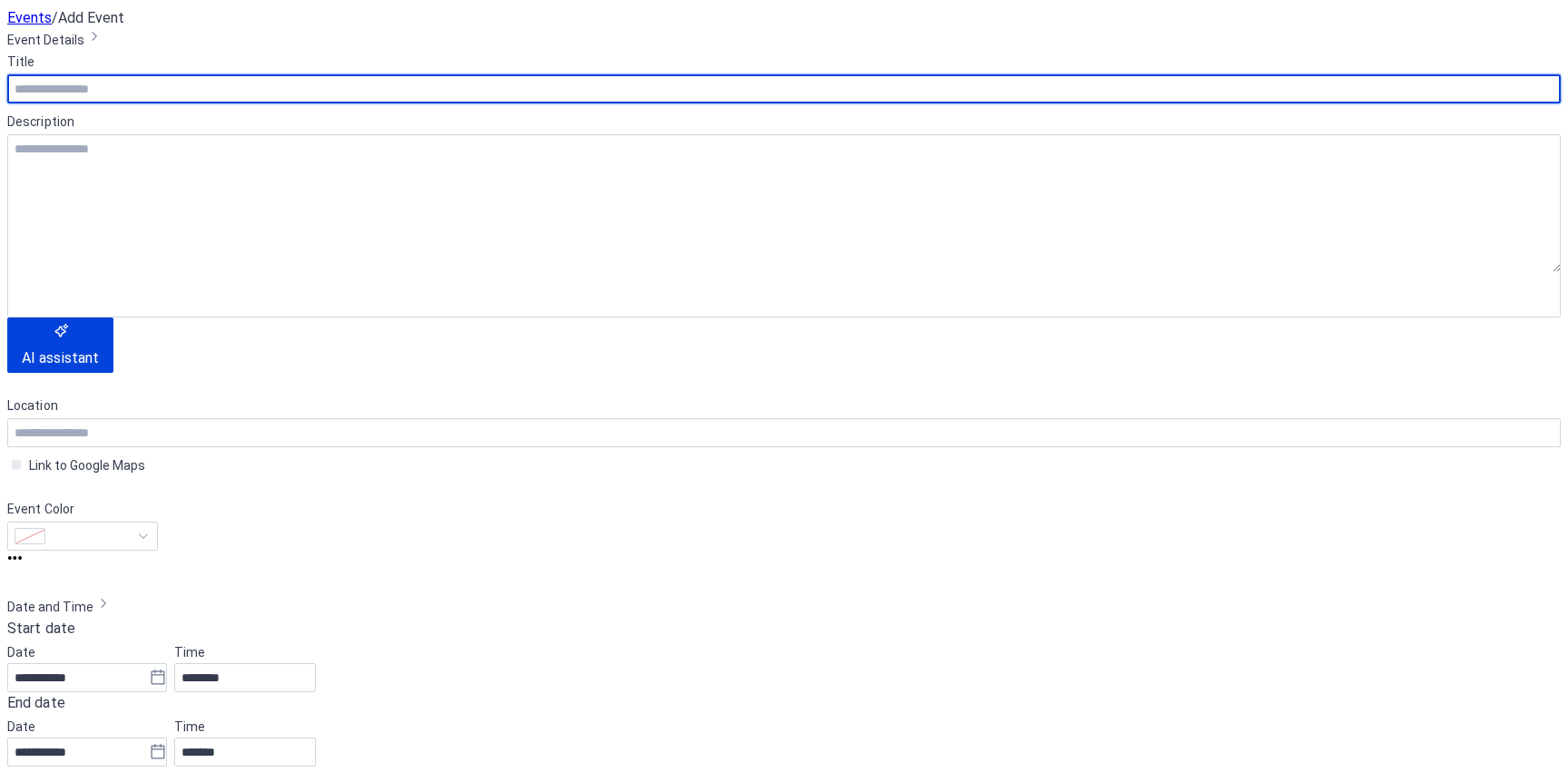 scroll, scrollTop: 0, scrollLeft: 0, axis: both 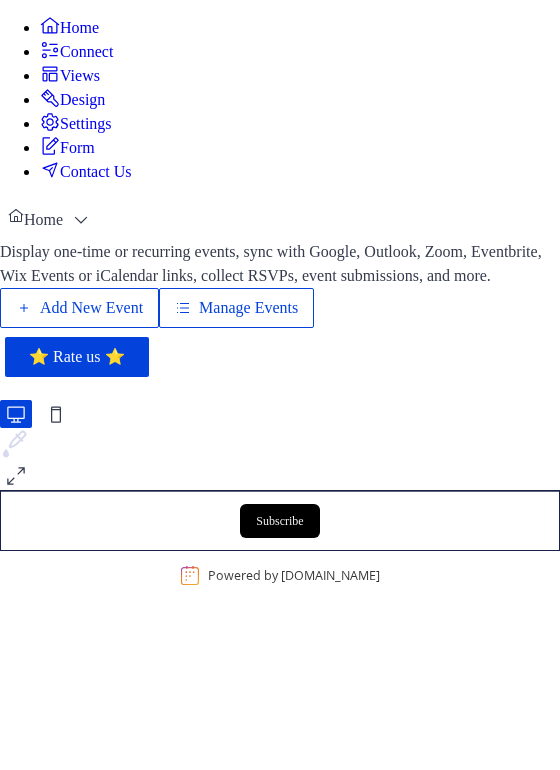click on "Manage Events" at bounding box center [236, 308] 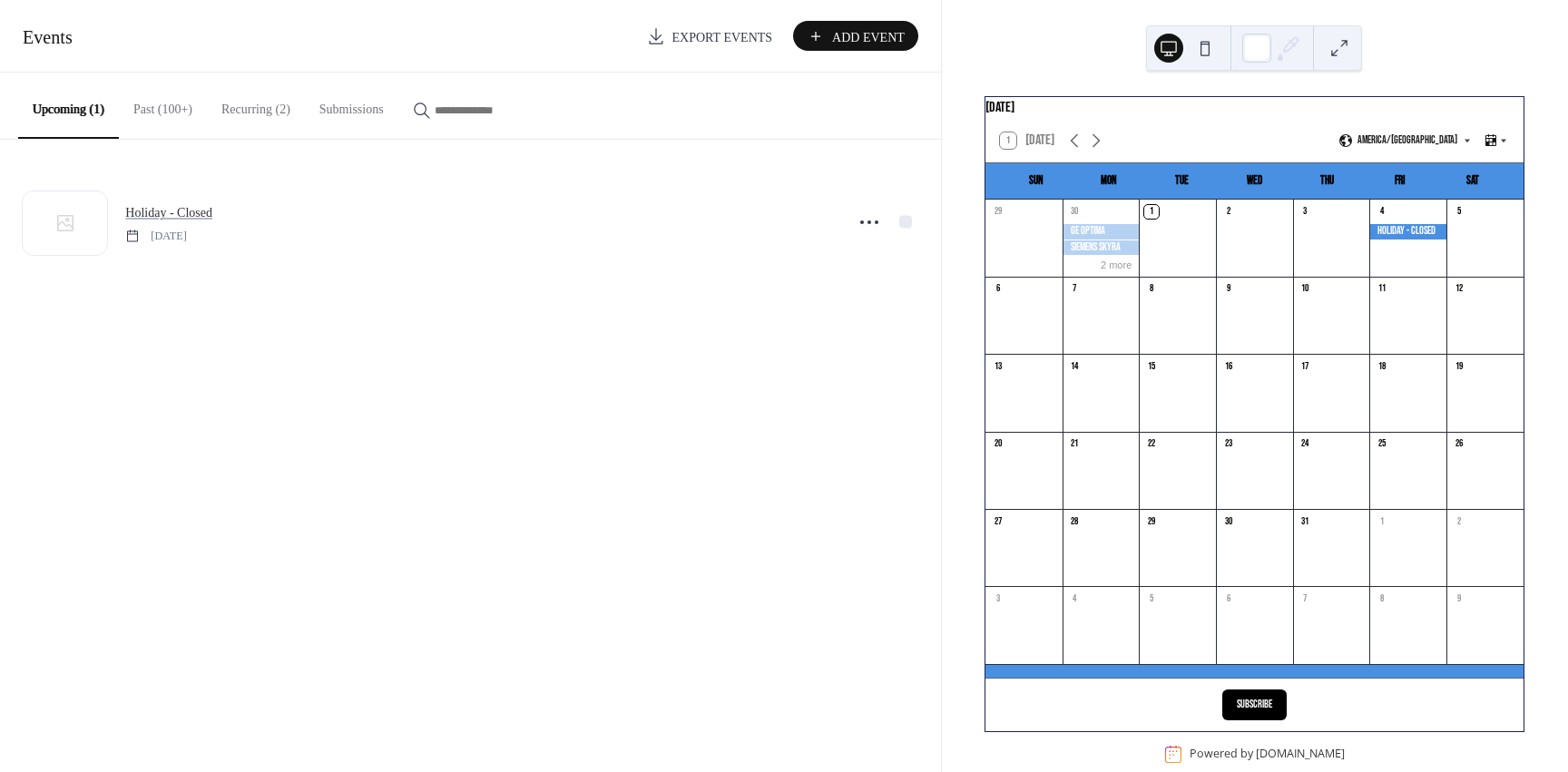 scroll, scrollTop: 0, scrollLeft: 0, axis: both 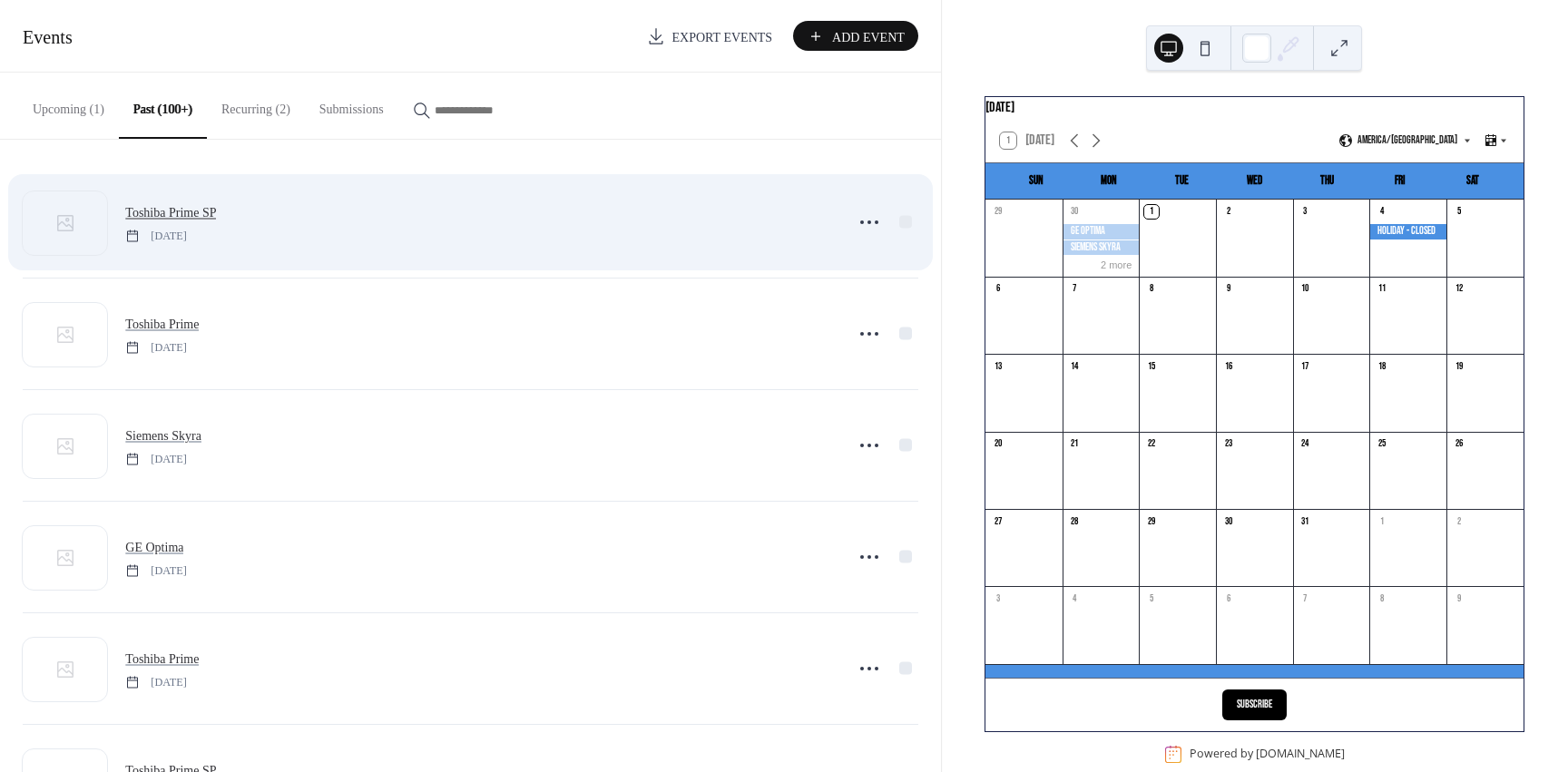 click on "Toshiba Prime SP" at bounding box center [171, 212] 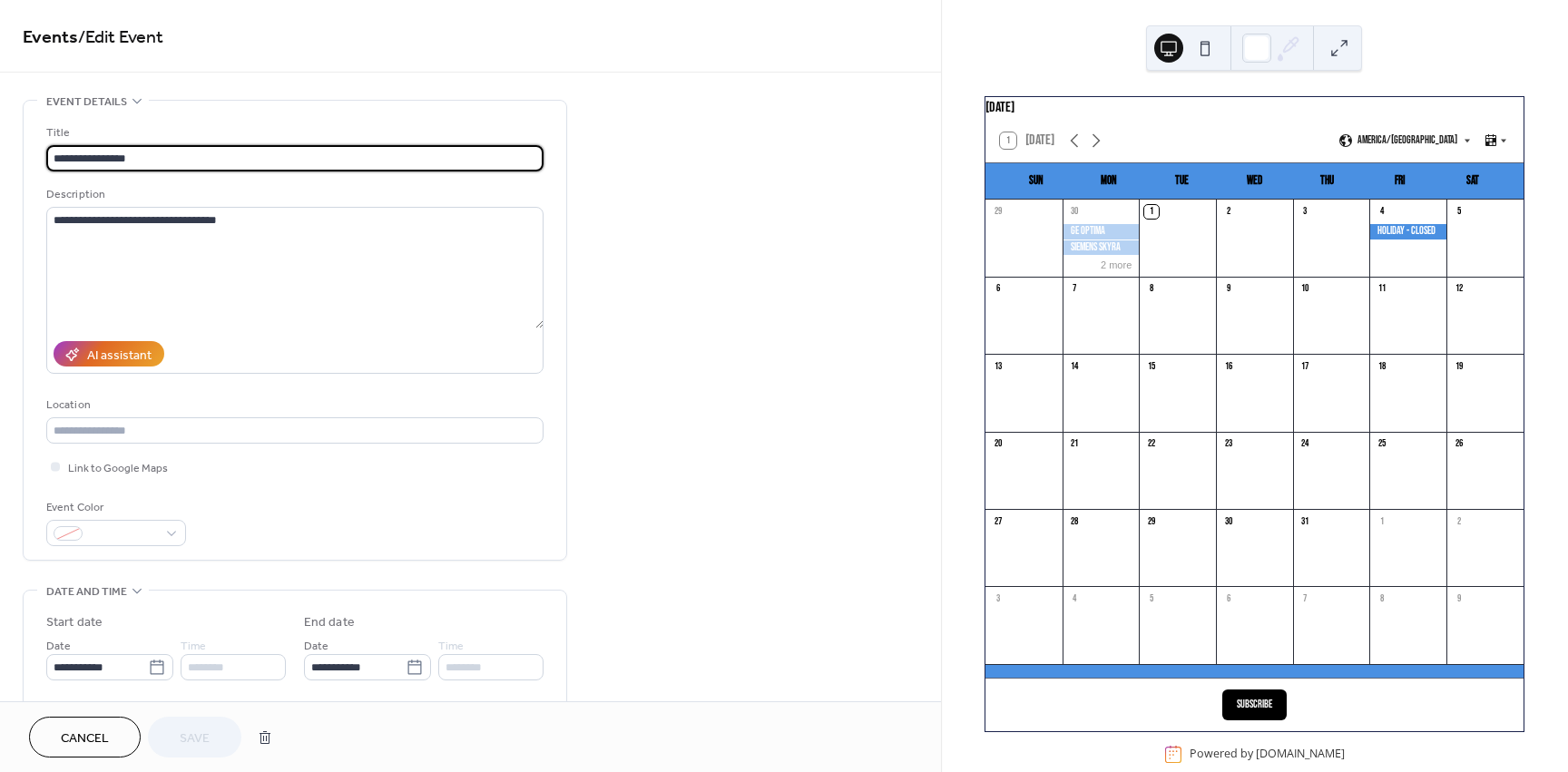 click on "Cancel" at bounding box center (84, 737) 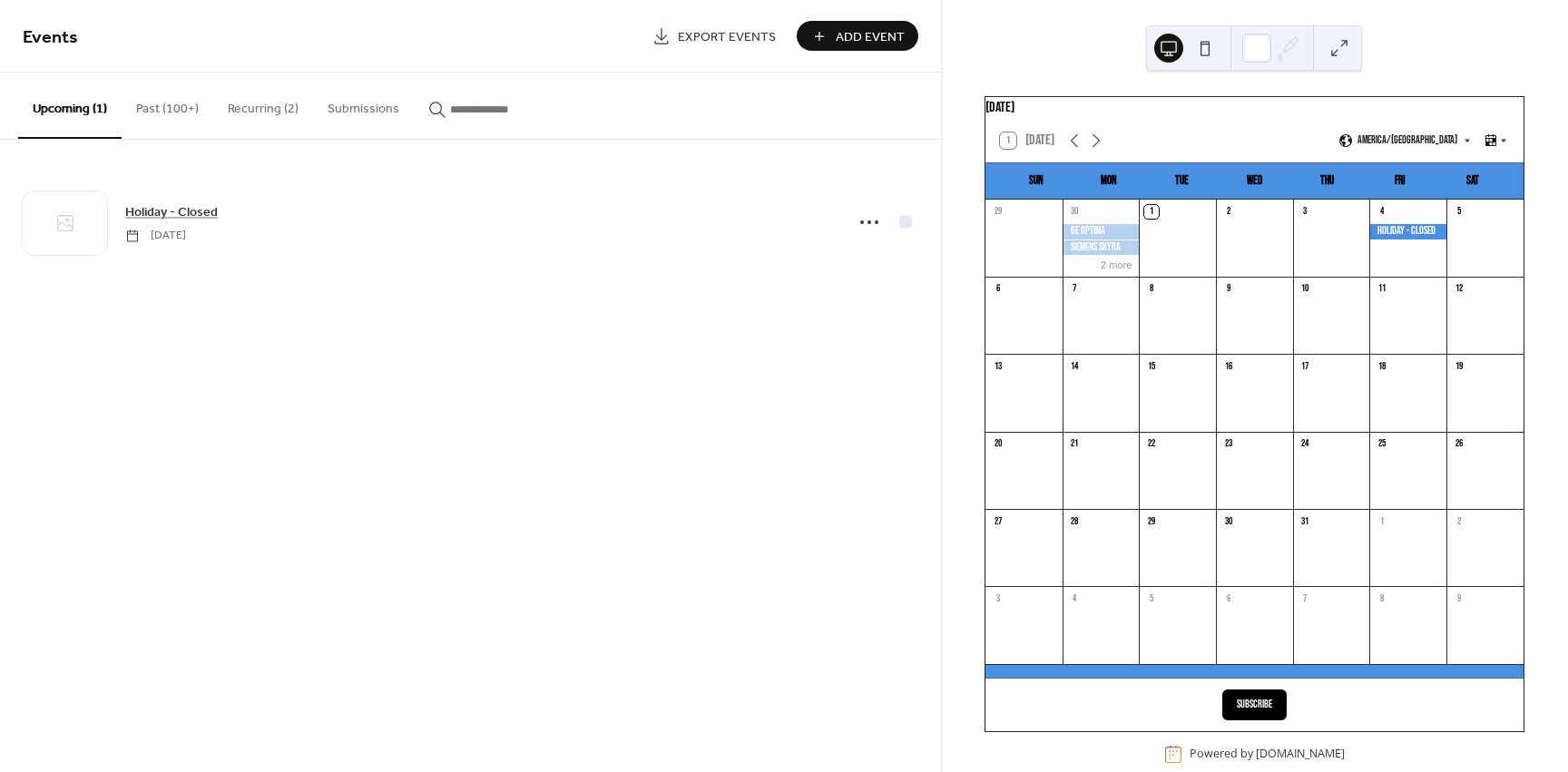 click on "Past  (100+)" at bounding box center (167, 104) 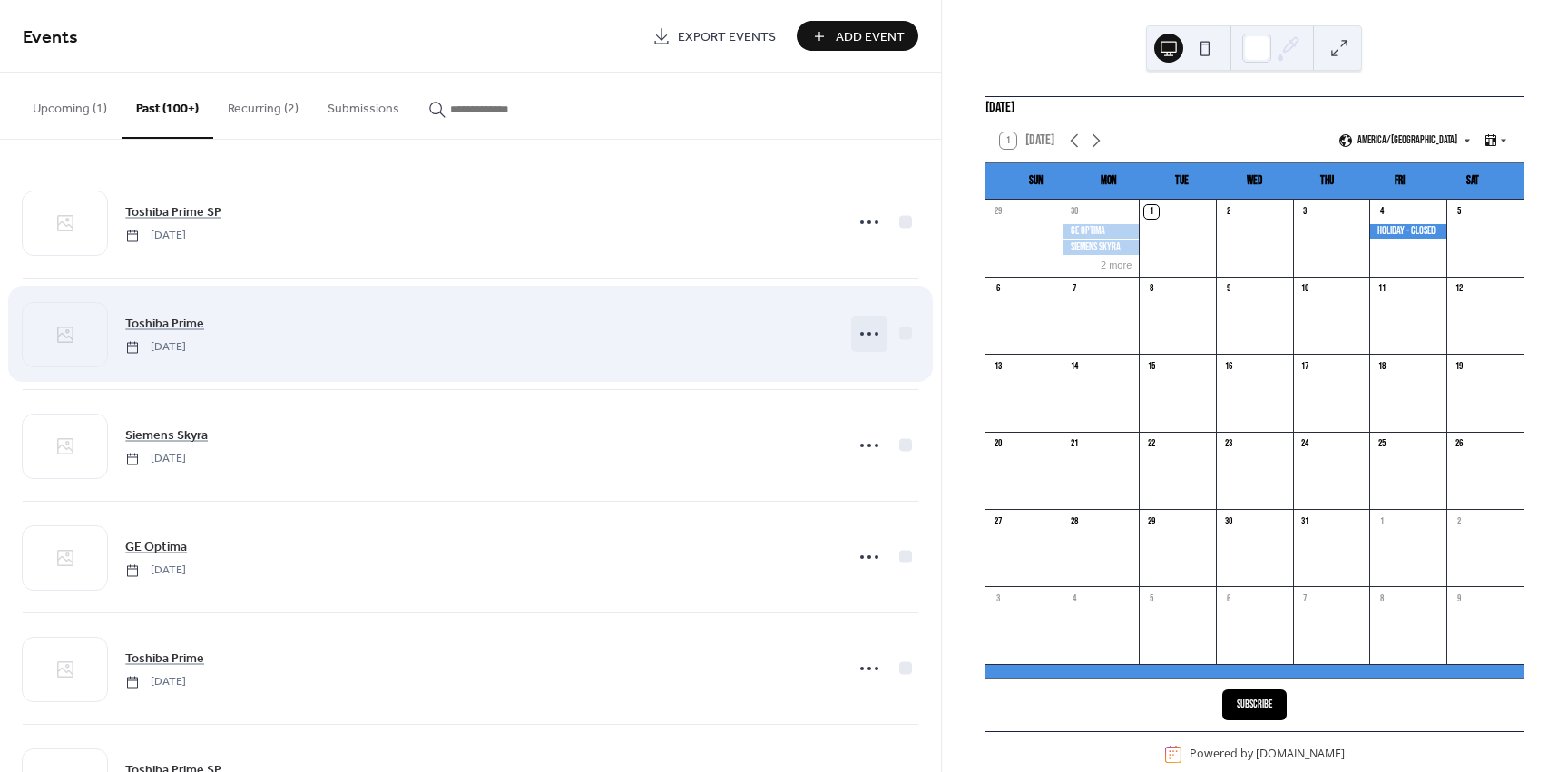 click 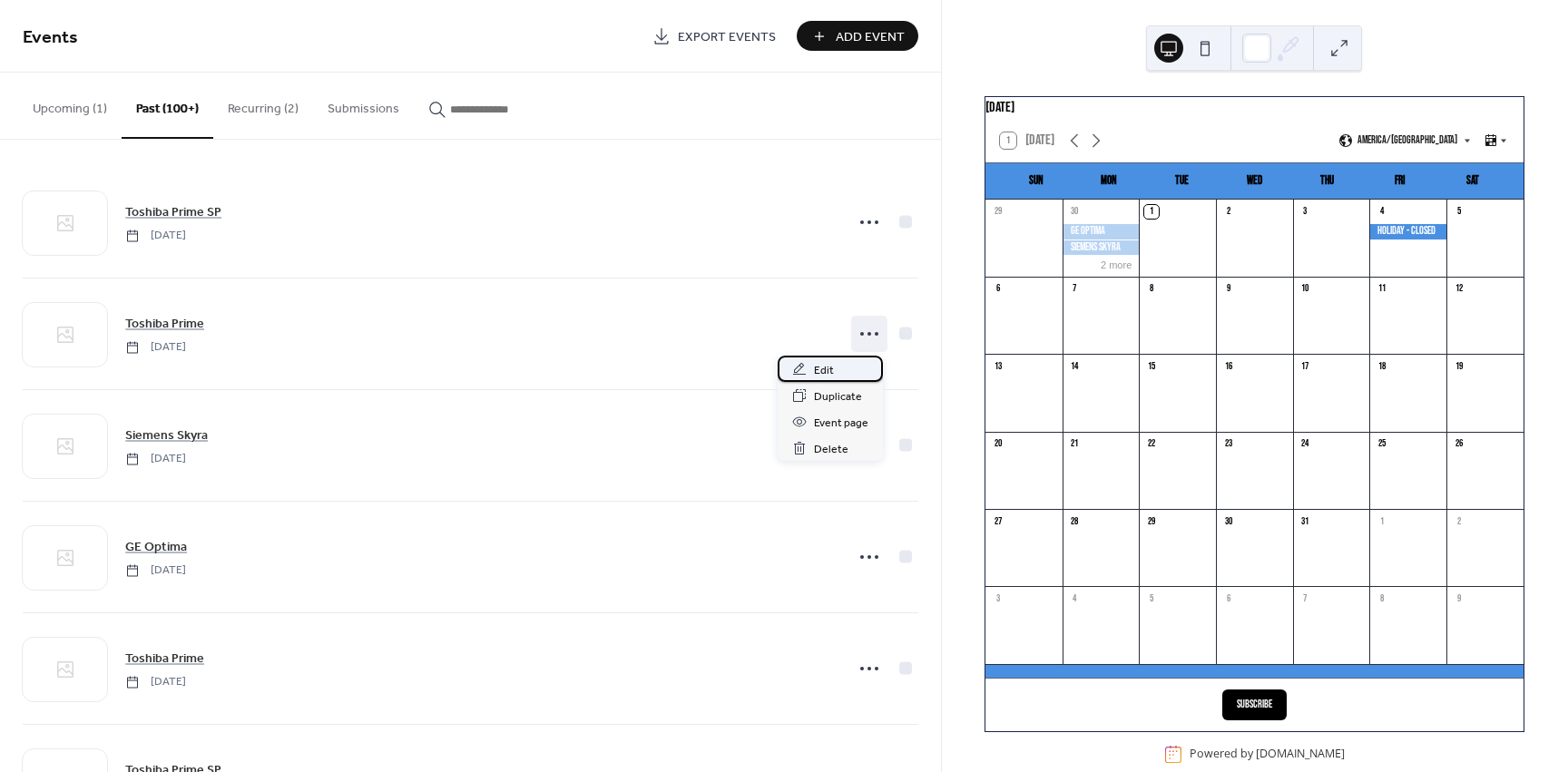 click on "Edit" at bounding box center (824, 370) 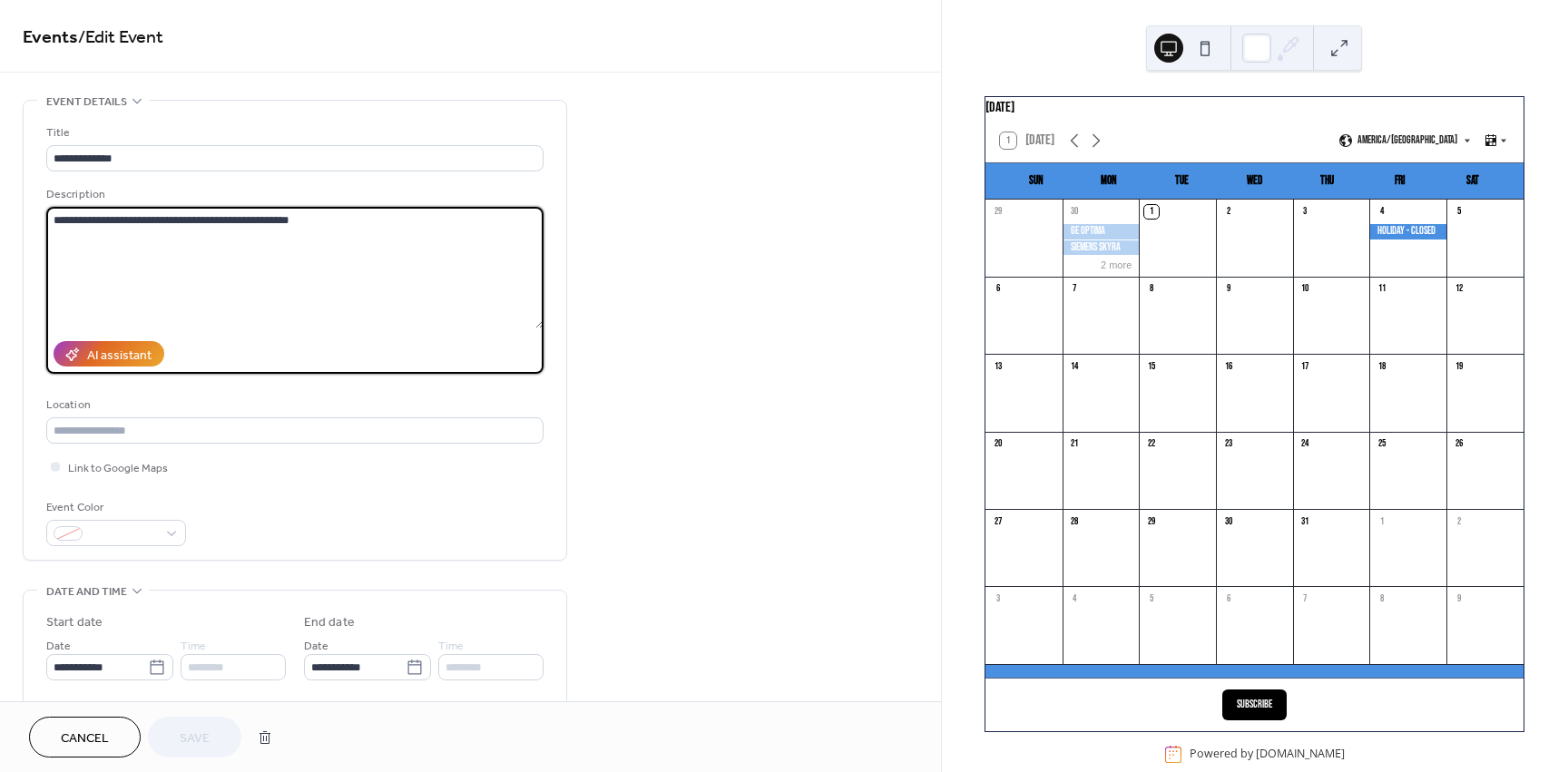 drag, startPoint x: 236, startPoint y: 219, endPoint x: 314, endPoint y: 230, distance: 78.771822 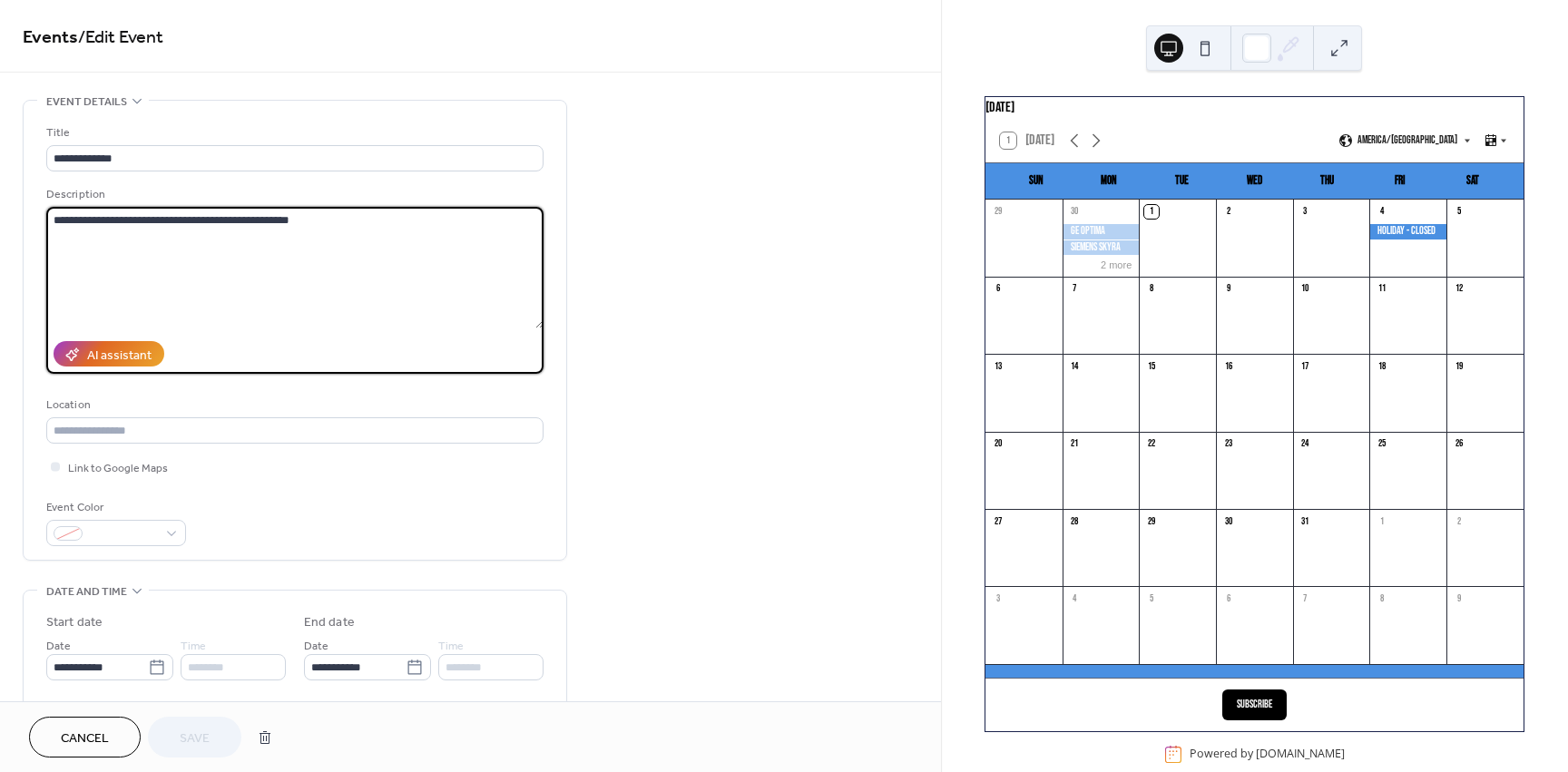 click on "**********" at bounding box center [295, 268] 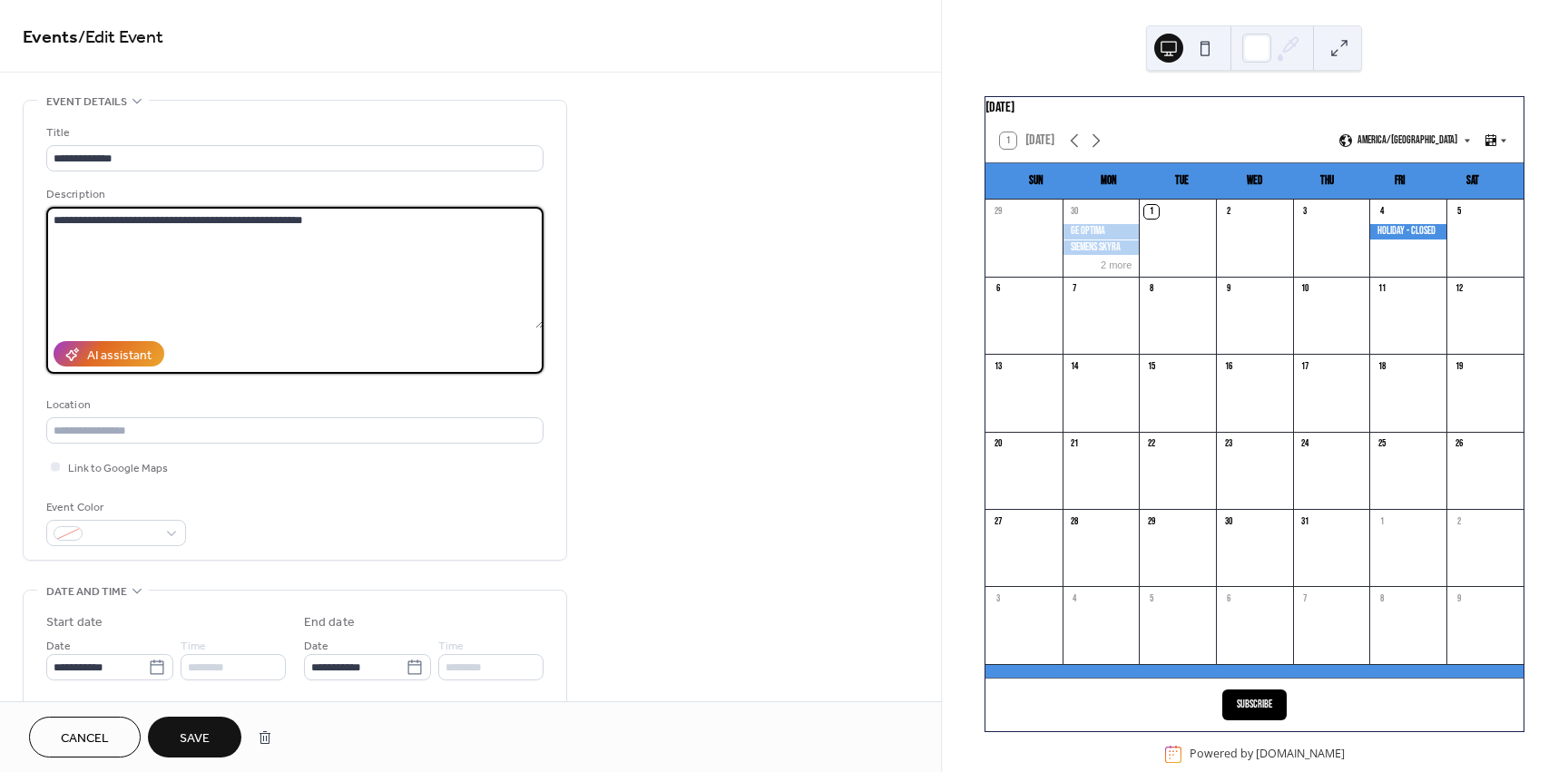 type on "**********" 